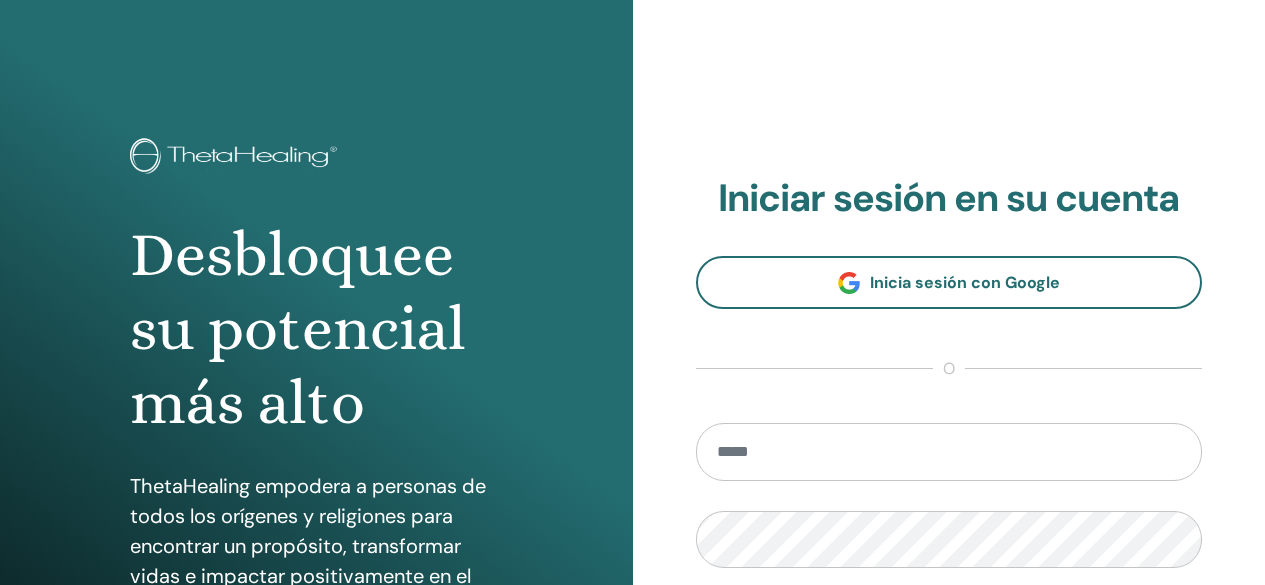 scroll, scrollTop: 0, scrollLeft: 0, axis: both 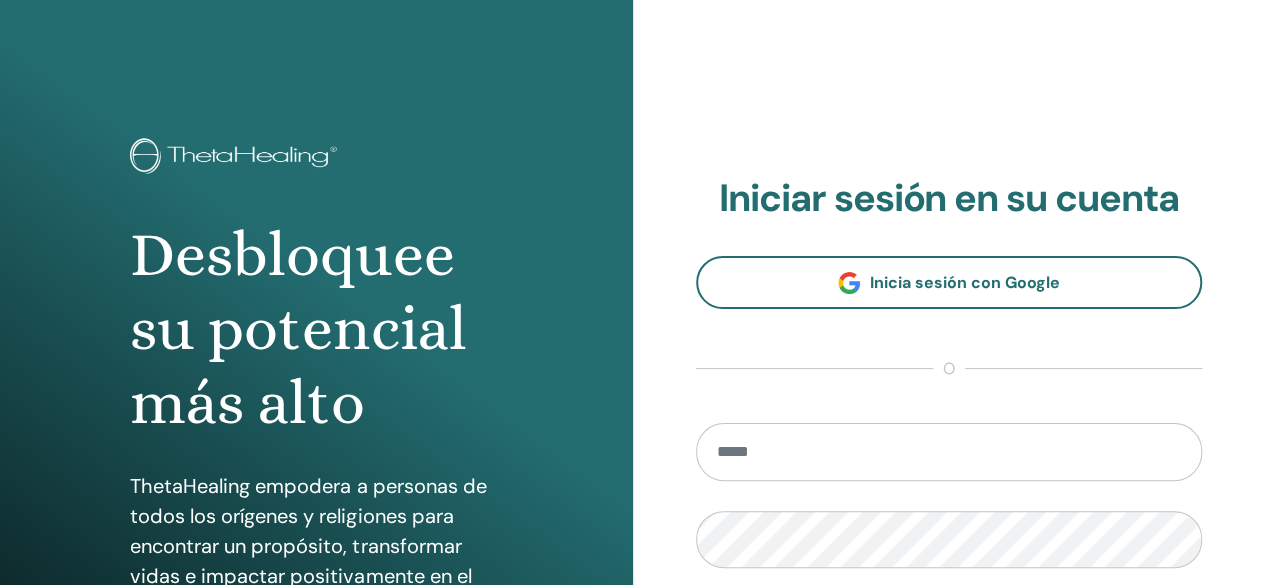 type on "**********" 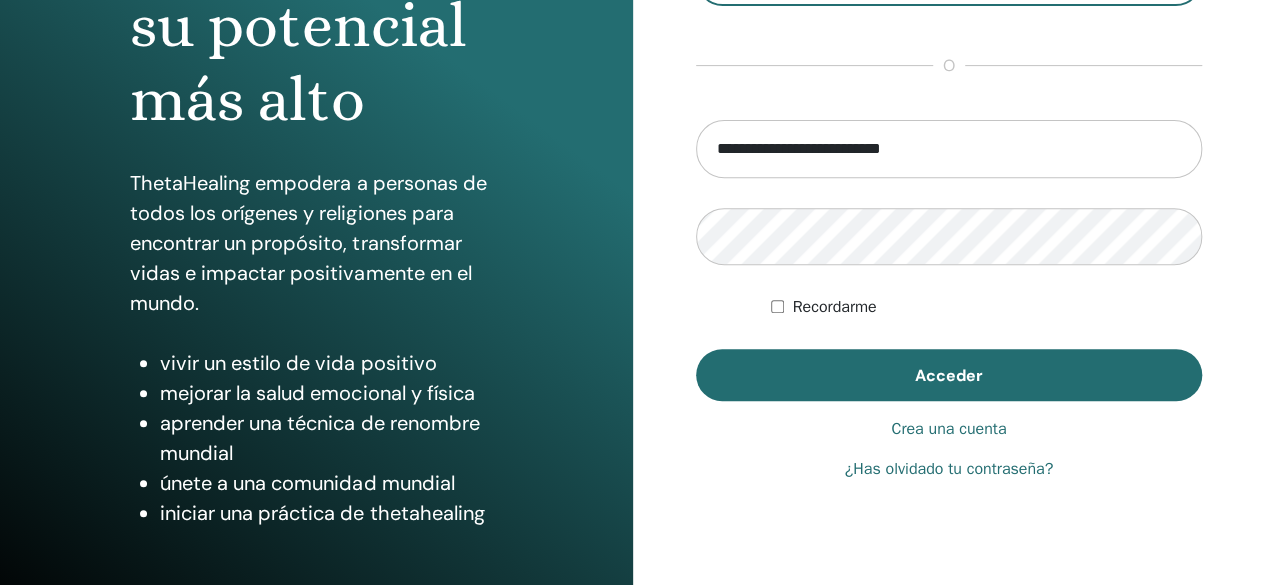 scroll, scrollTop: 374, scrollLeft: 0, axis: vertical 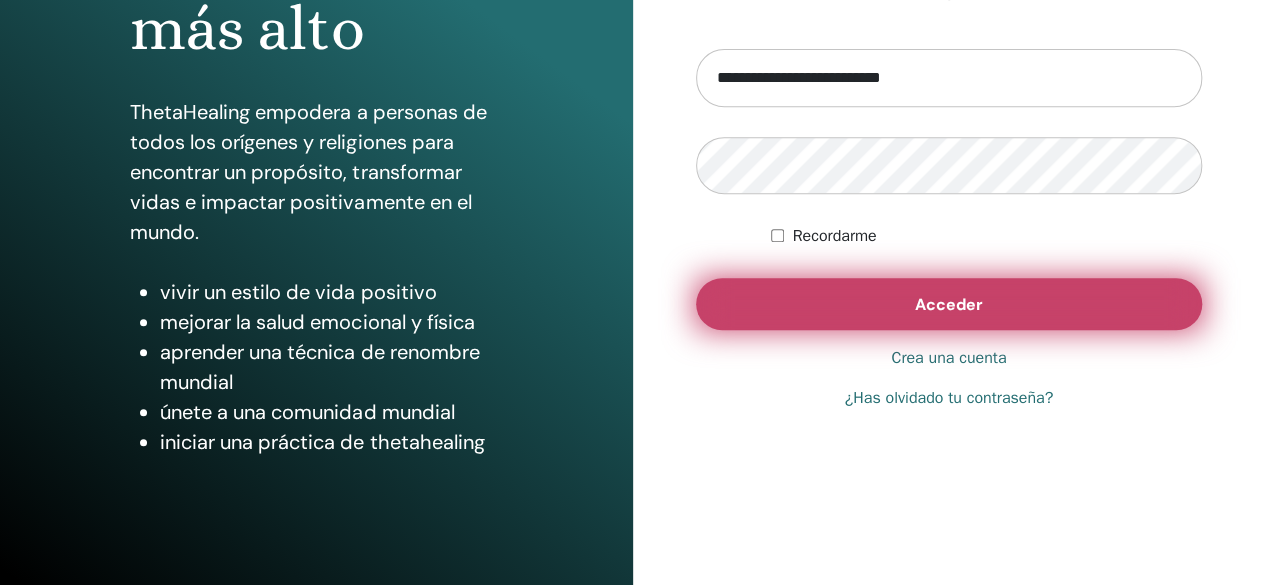 click on "Acceder" at bounding box center [949, 304] 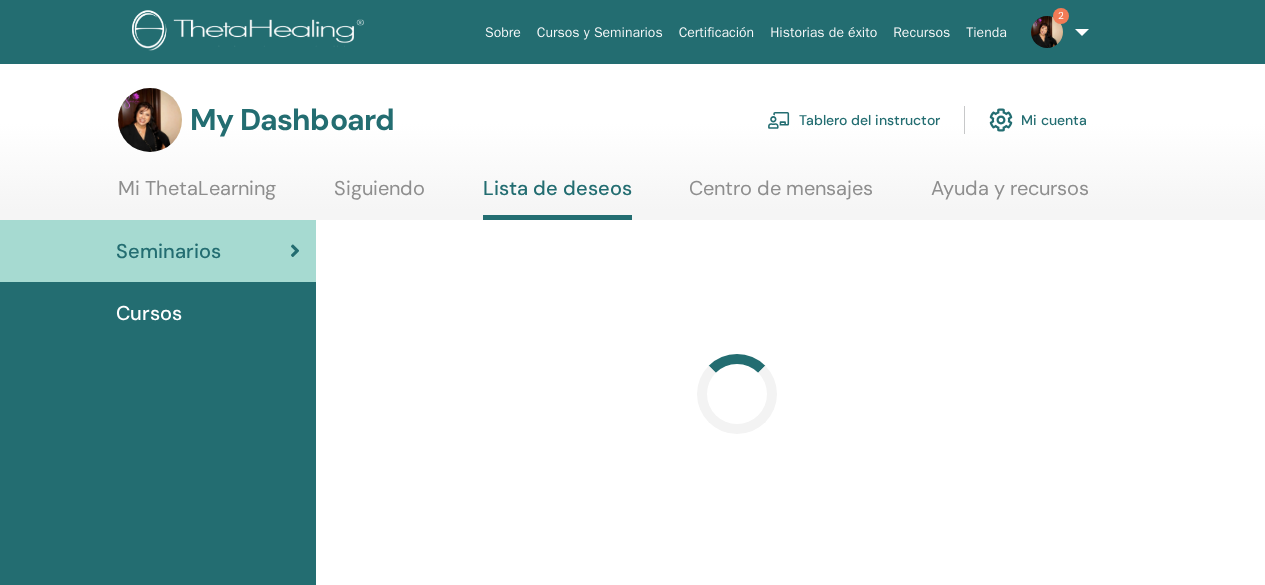 scroll, scrollTop: 0, scrollLeft: 0, axis: both 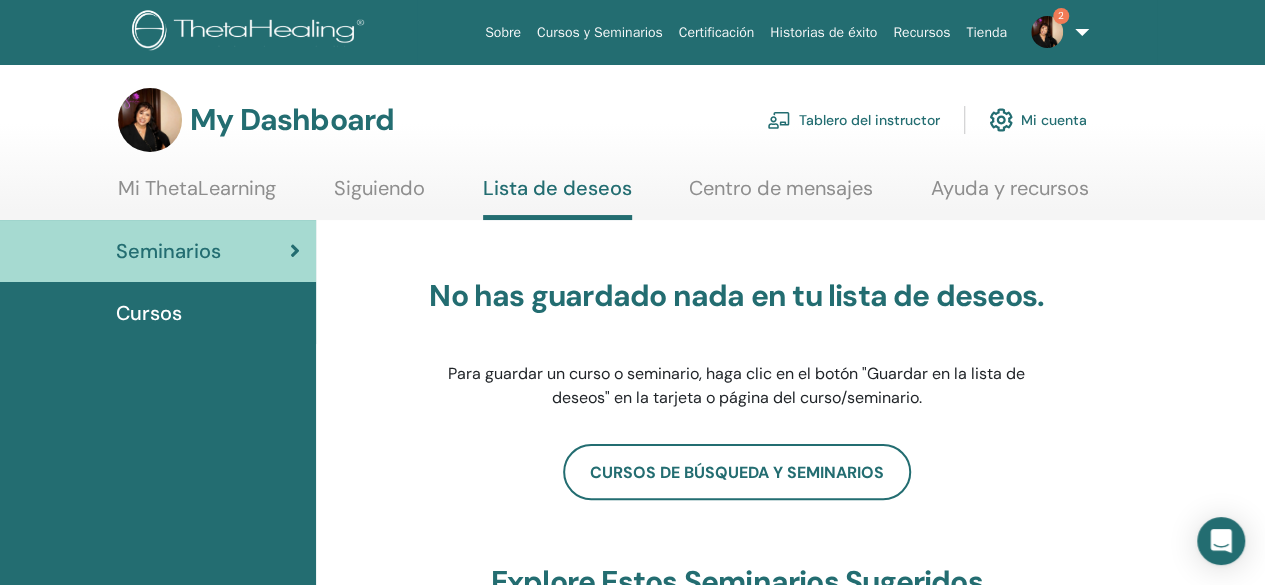 click at bounding box center (1047, 32) 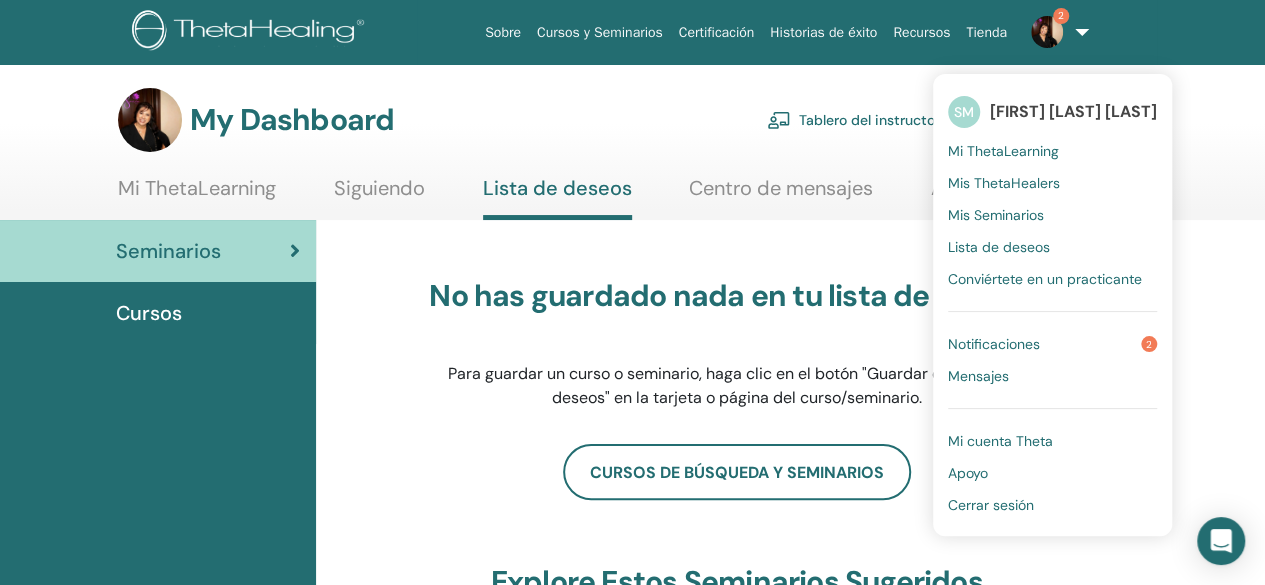 click on "Notificaciones" at bounding box center (994, 344) 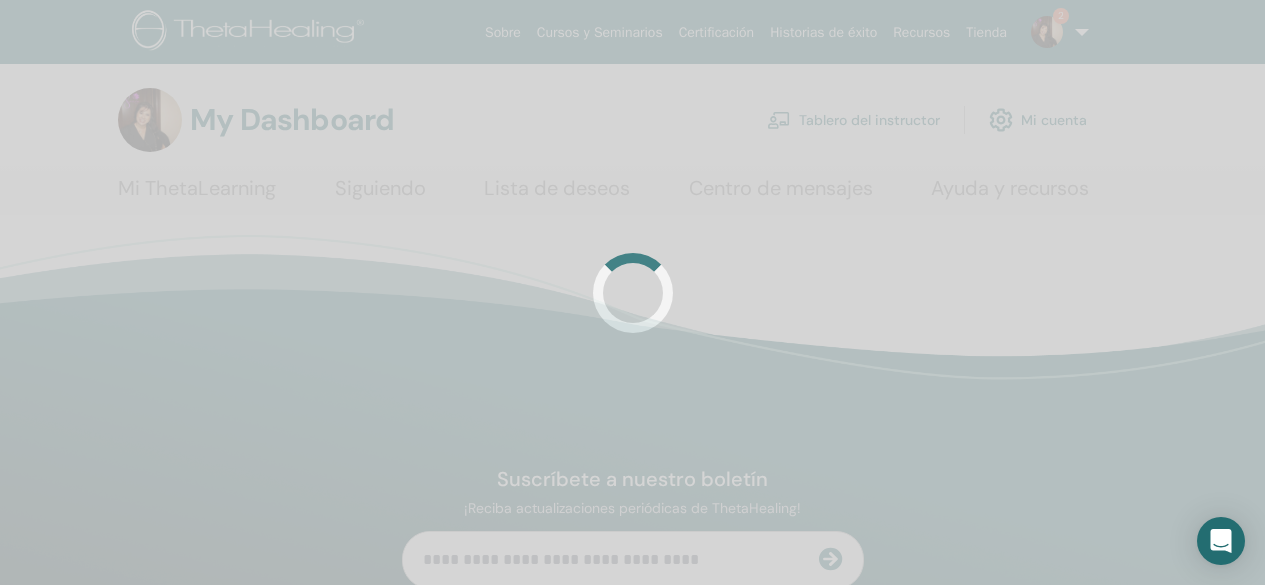 scroll, scrollTop: 0, scrollLeft: 0, axis: both 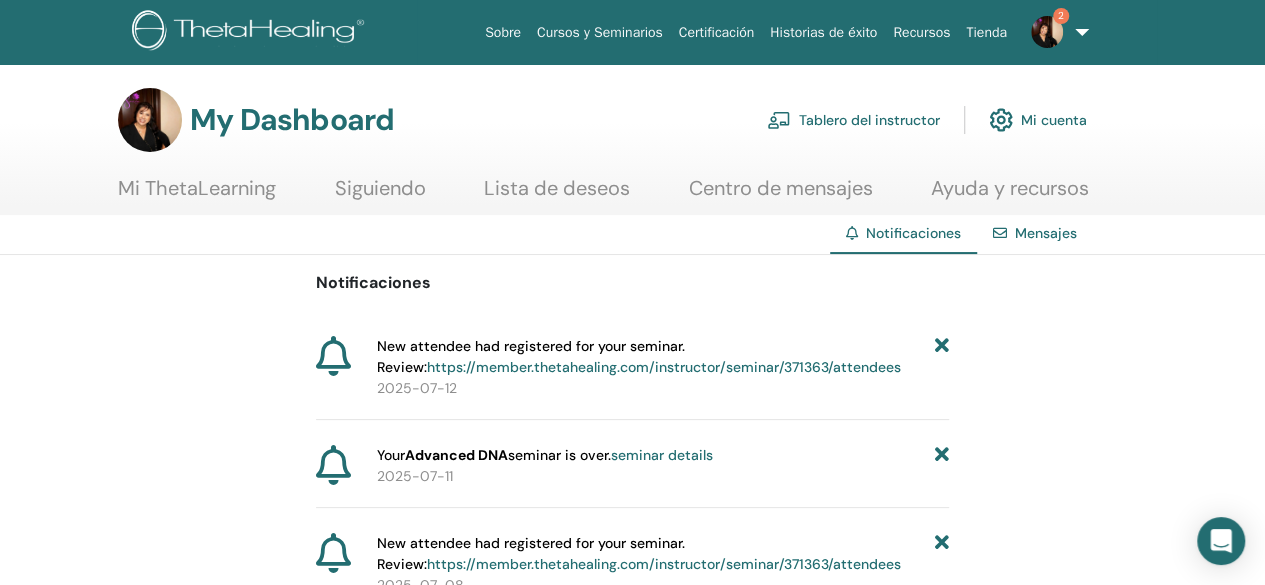 click on "Tablero del instructor" at bounding box center (853, 120) 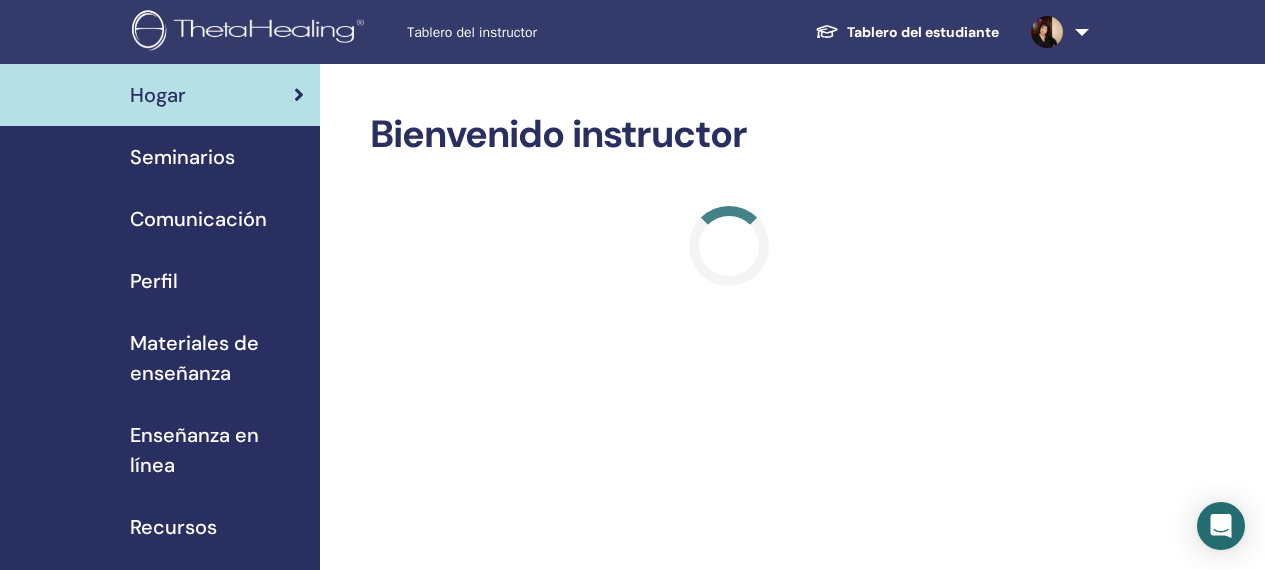 scroll, scrollTop: 0, scrollLeft: 0, axis: both 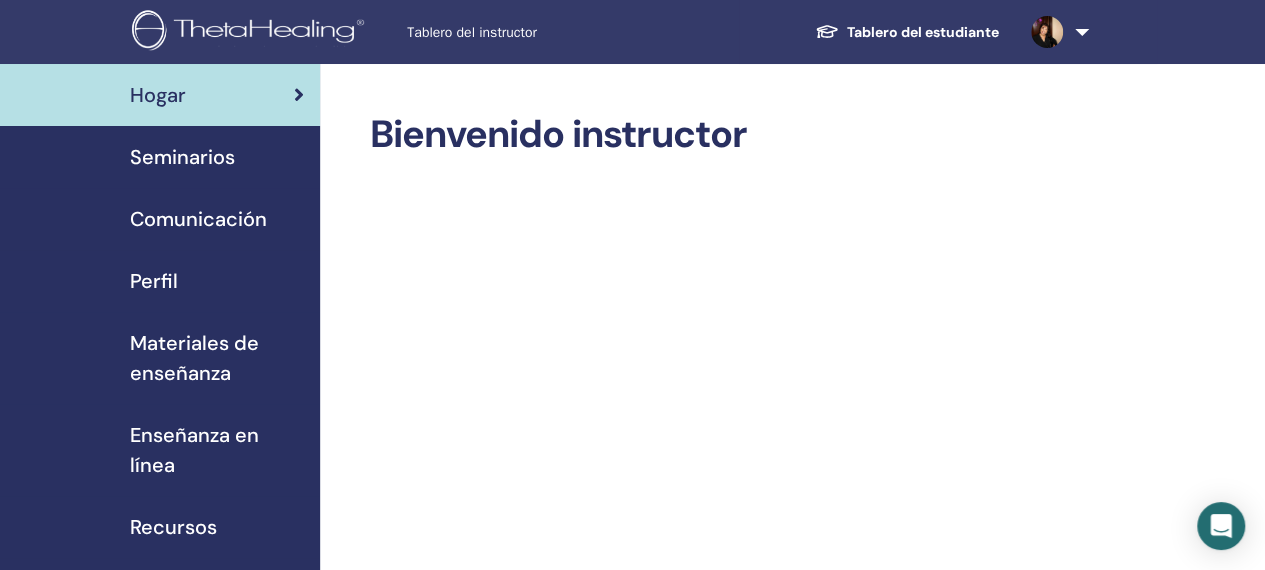 click on "Seminarios" at bounding box center [182, 157] 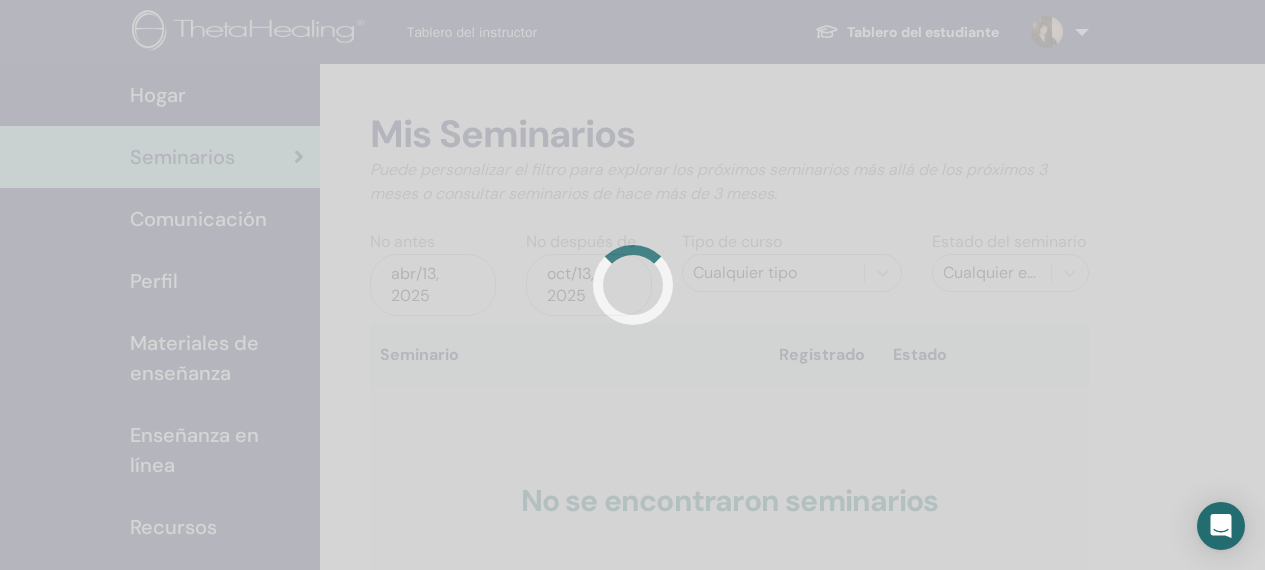 scroll, scrollTop: 0, scrollLeft: 0, axis: both 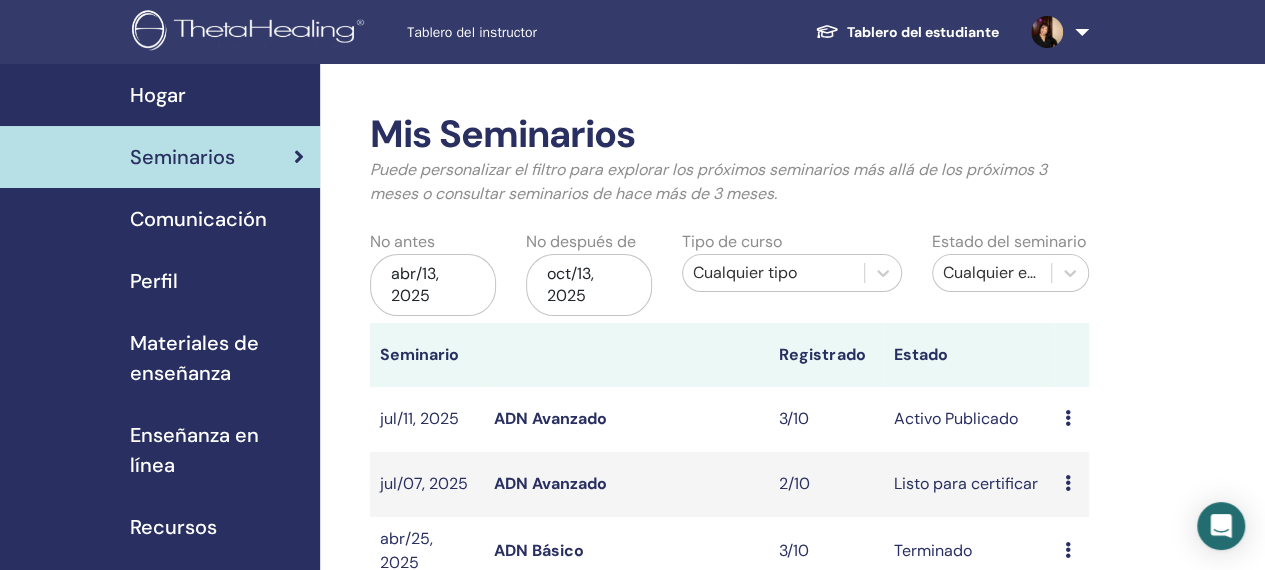 click on "ADN Avanzado" at bounding box center [550, 418] 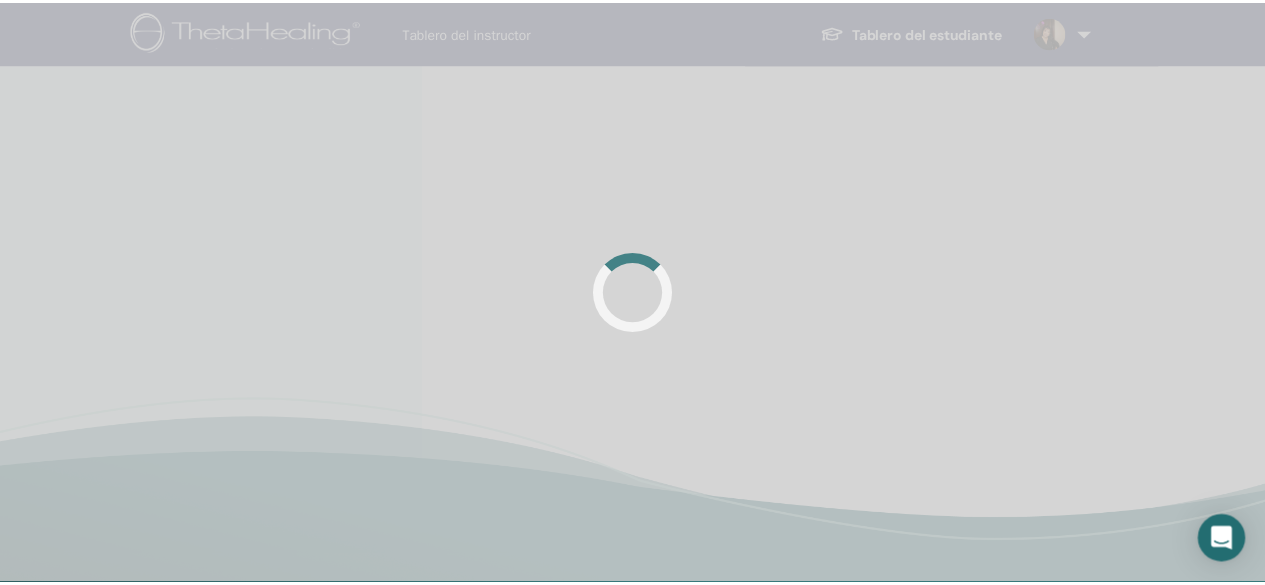 scroll, scrollTop: 0, scrollLeft: 0, axis: both 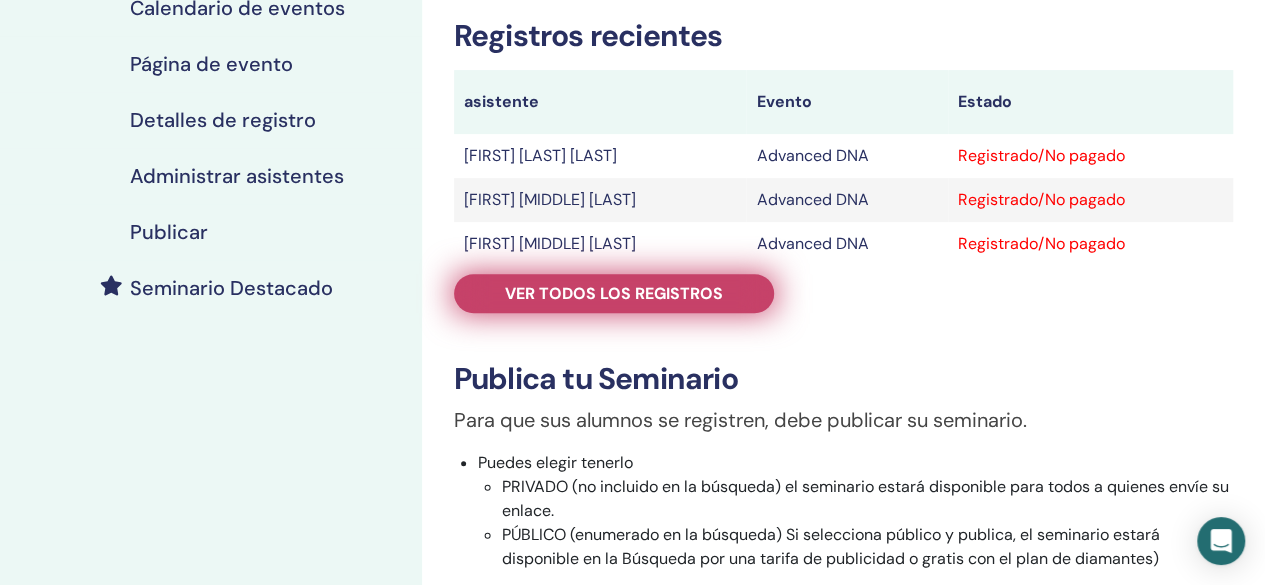 click on "Ver todos los registros" at bounding box center [614, 293] 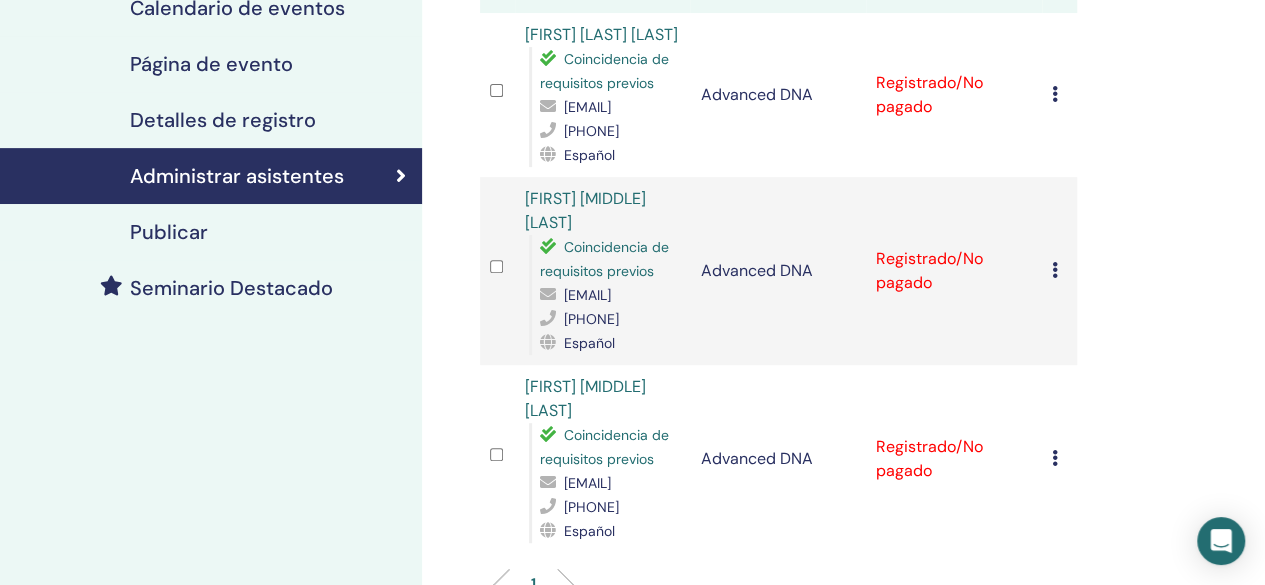 click at bounding box center [1055, 94] 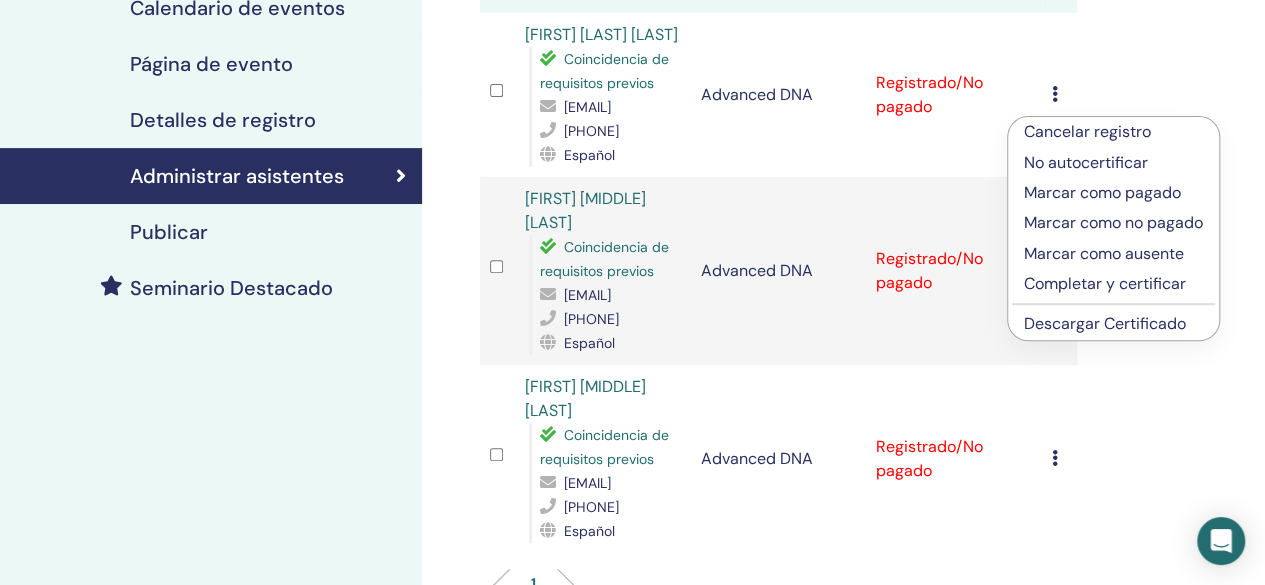 click on "Marcar como pagado" at bounding box center [1113, 193] 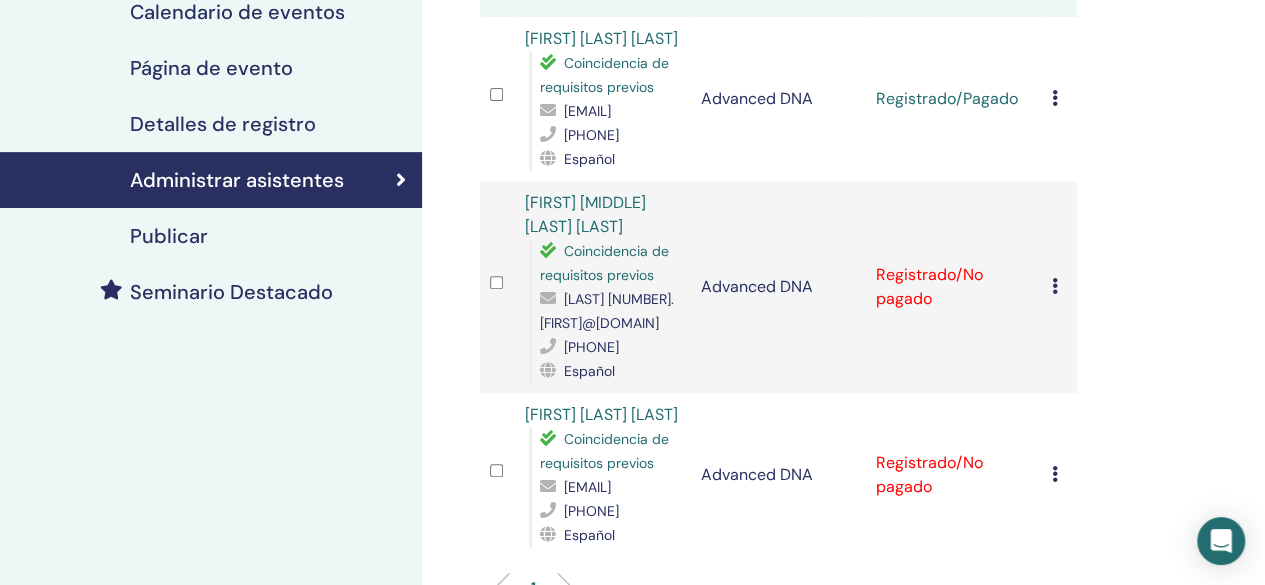 scroll, scrollTop: 314, scrollLeft: 0, axis: vertical 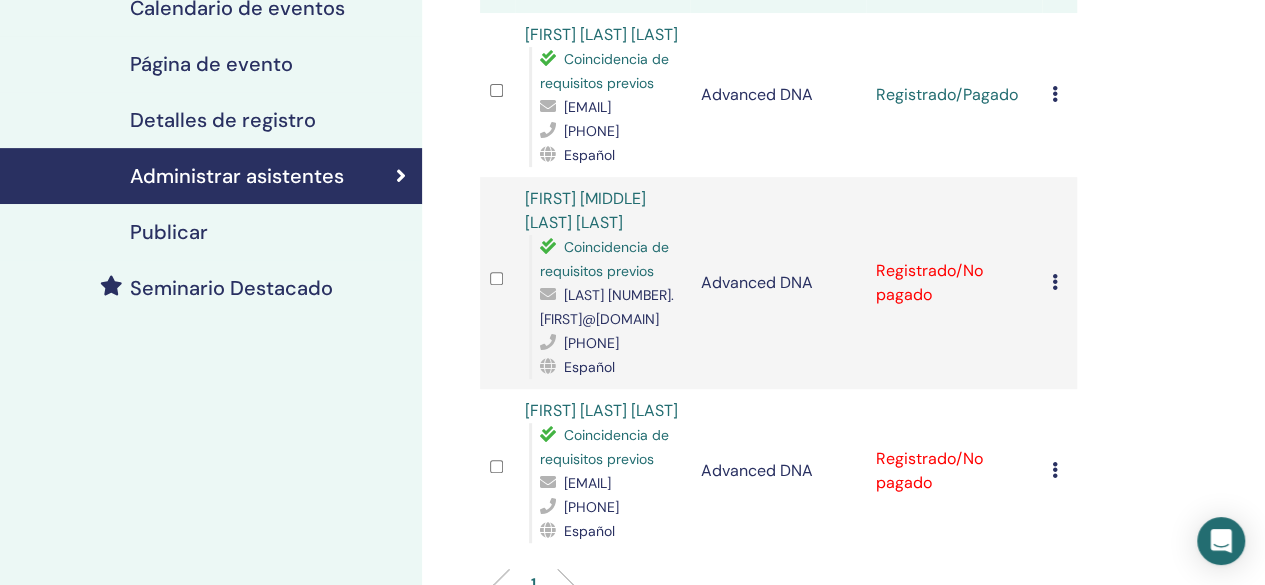 click at bounding box center [1055, 282] 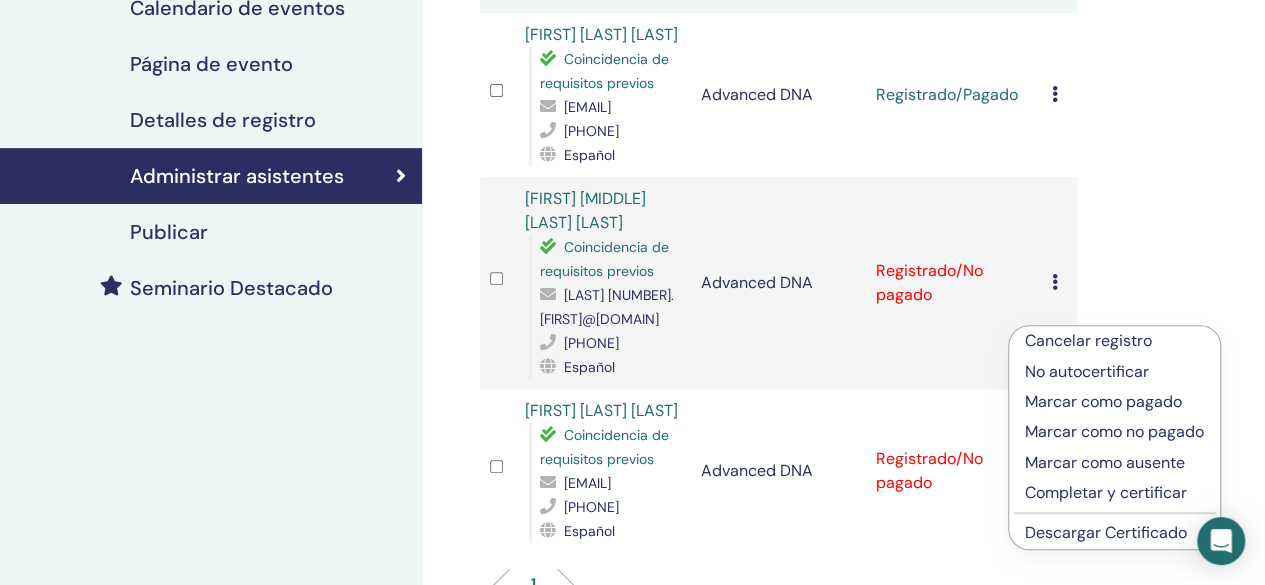 click on "Marcar como pagado" at bounding box center [1114, 402] 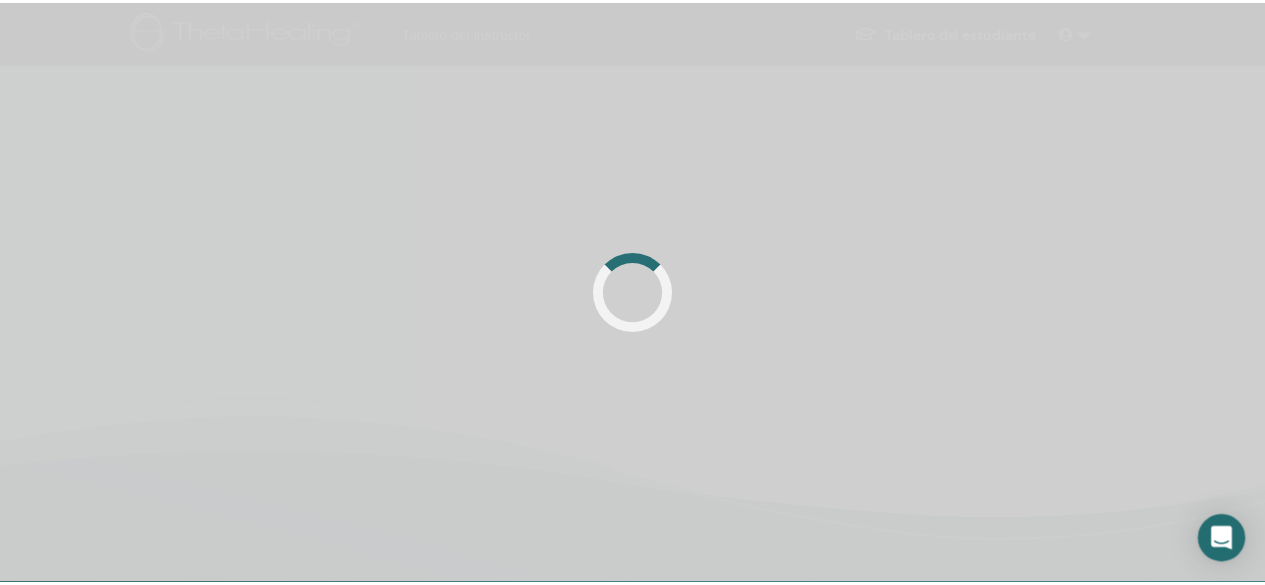 scroll, scrollTop: 0, scrollLeft: 0, axis: both 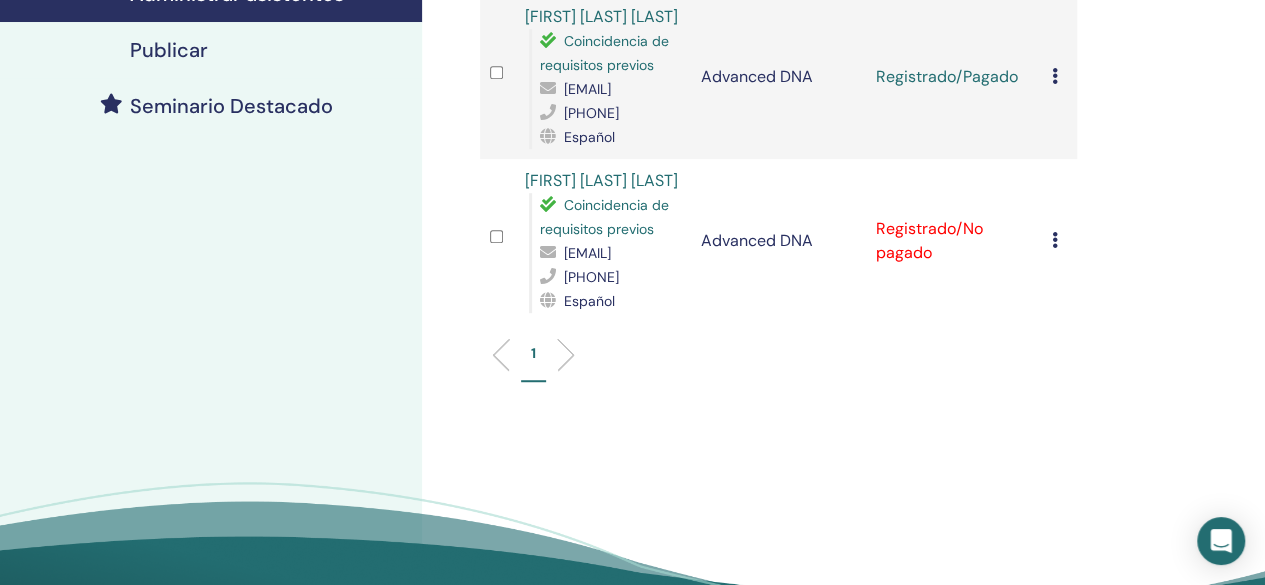 click at bounding box center (1055, 240) 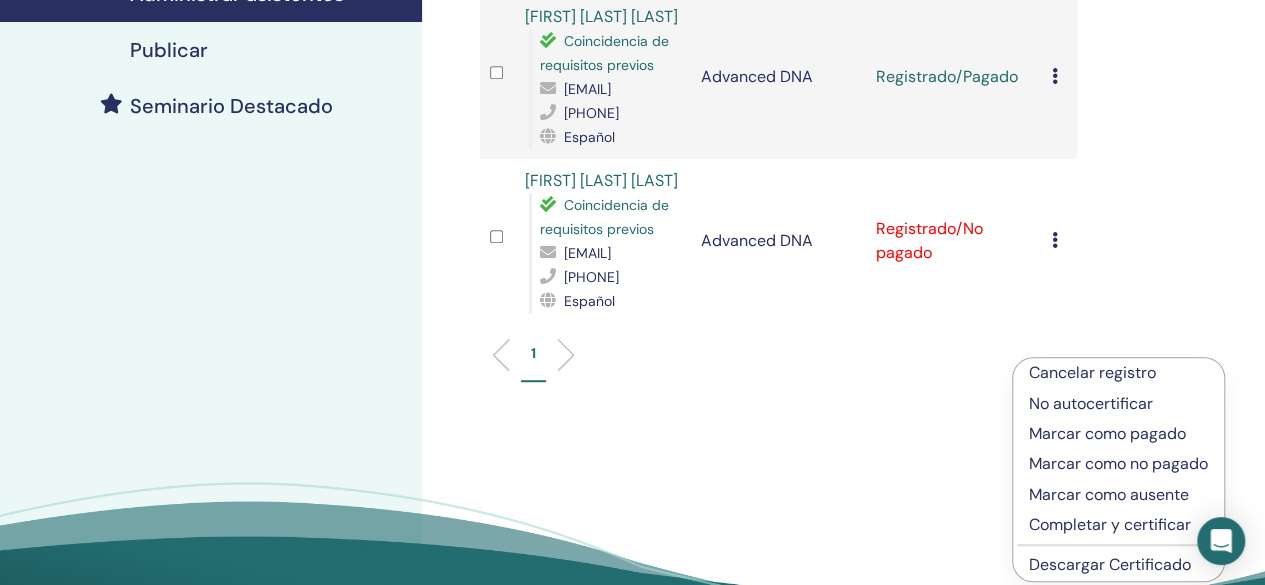 click on "Marcar como pagado" at bounding box center [1118, 434] 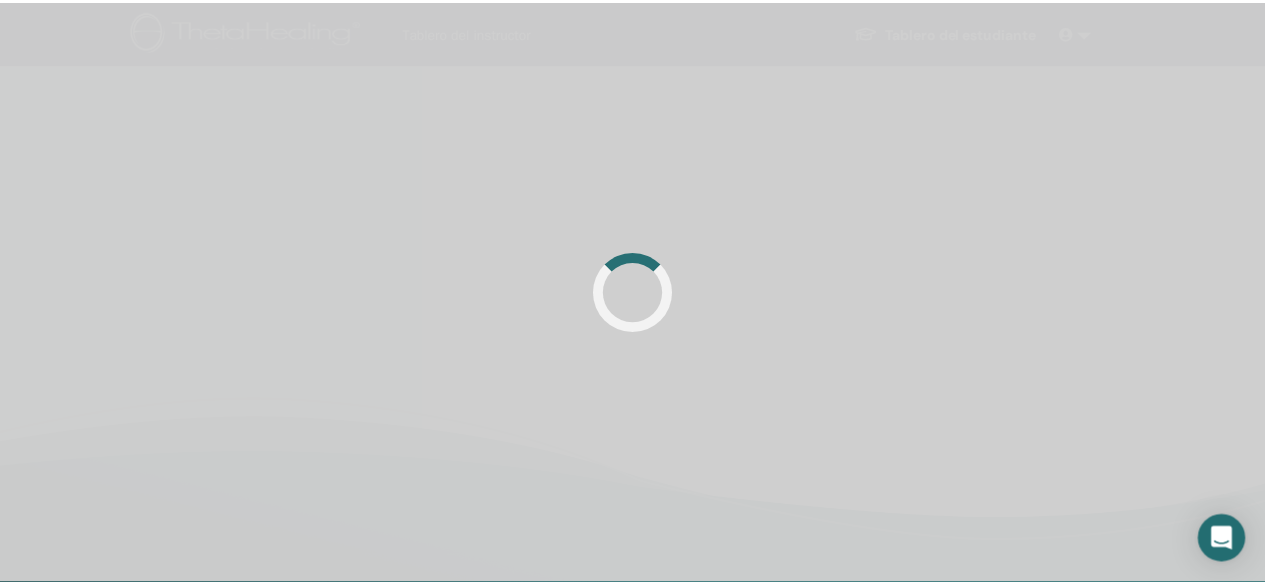 scroll, scrollTop: 0, scrollLeft: 0, axis: both 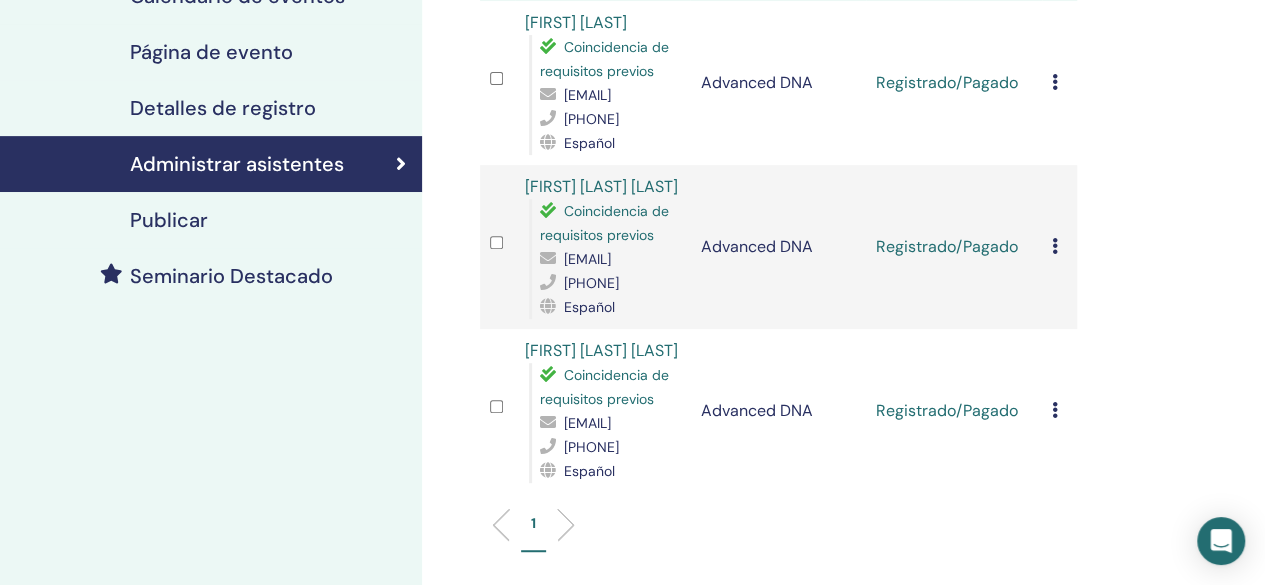 click at bounding box center (1055, 82) 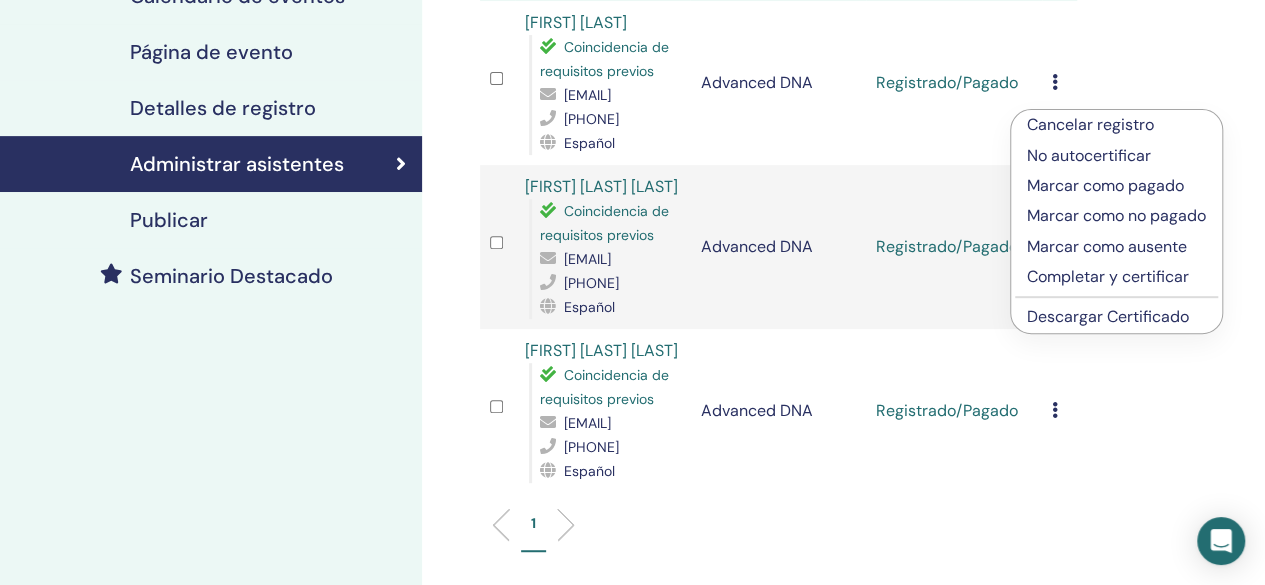 click on "Descargar Certificado" at bounding box center (1108, 316) 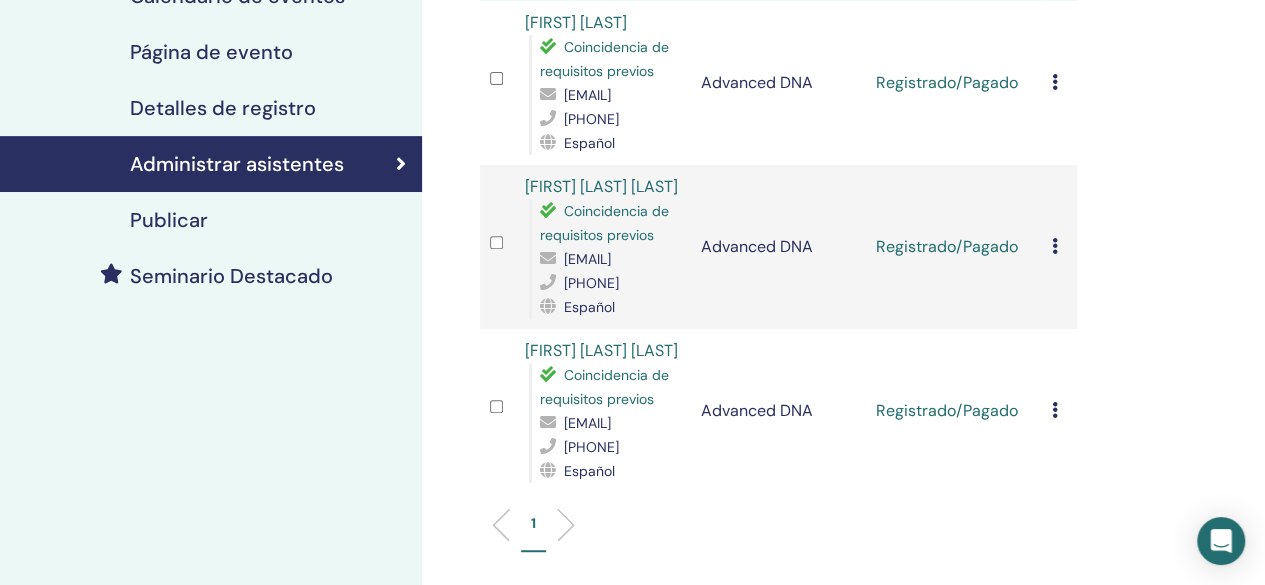 click on "Cancelar registro No autocertificar Marcar como pagado Marcar como no pagado Marcar como ausente Completar y certificar Descargar Certificado" at bounding box center [1059, 247] 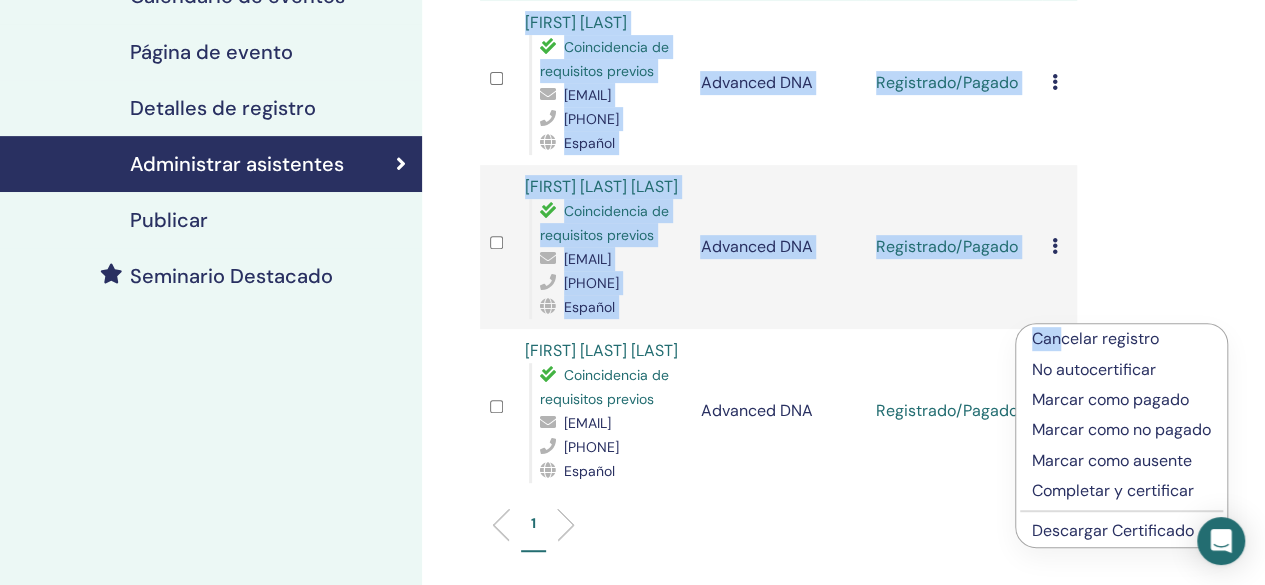 drag, startPoint x: 1060, startPoint y: 323, endPoint x: 1154, endPoint y: 293, distance: 98.67117 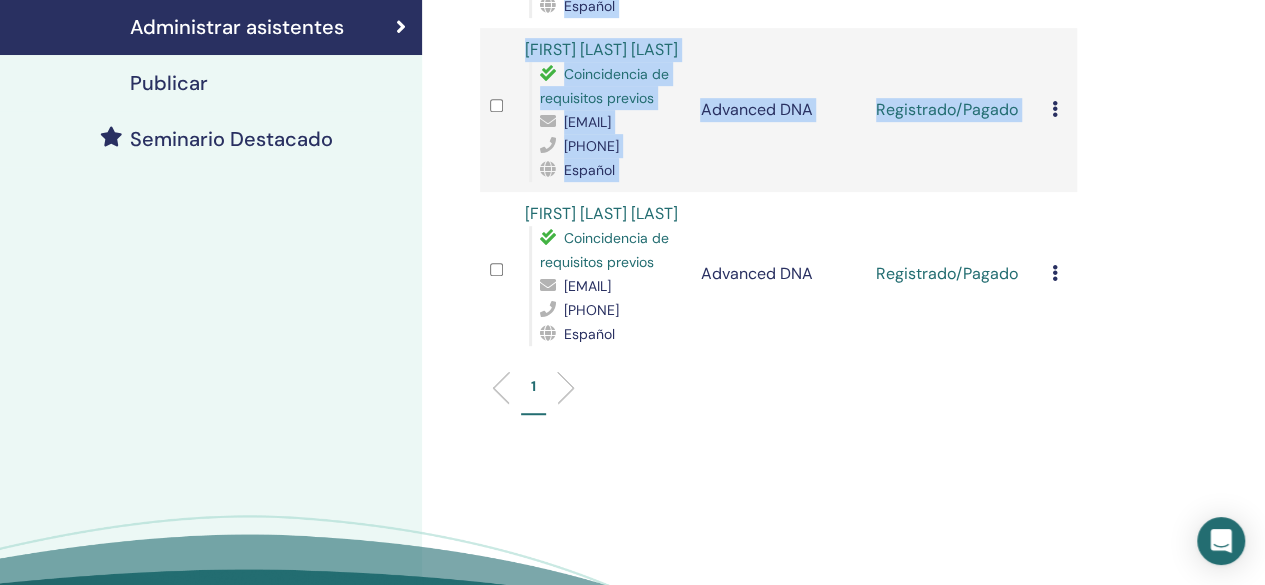 scroll, scrollTop: 476, scrollLeft: 0, axis: vertical 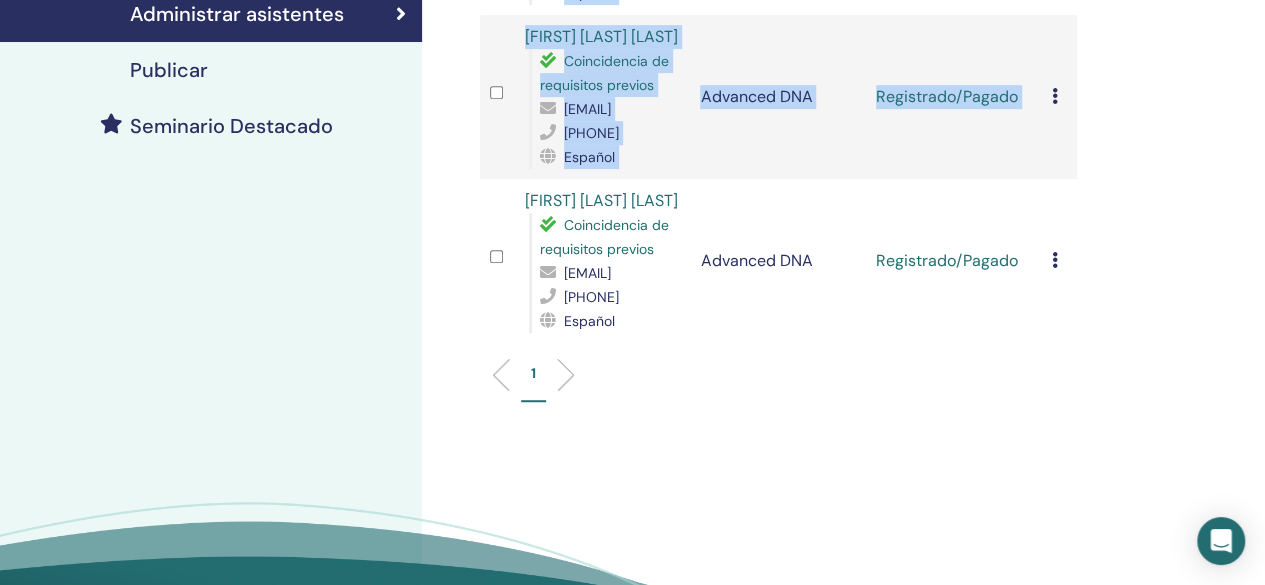 click on "Administrar asistentes Acciones masivas Exportar a CSV asistente Evento Estado Angelica Hernández Moran Coincidencia de requisitos previos dra.angelicahdzgine@hotmail.com 8661009398 Español Advanced DNA Registrado/Pagado Cancelar registro No autocertificar Marcar como pagado Marcar como no pagado Marcar como ausente Completar y certificar Descargar Certificado Claudia Elizabeth Ibarra Muñoz Coincidencia de requisitos previos ibarra1976.claudia@gmail.com 8661651238 Español Advanced DNA Registrado/Pagado Cancelar registro No autocertificar Marcar como pagado Marcar como no pagado Marcar como ausente Completar y certificar Descargar Certificado Micaela Medina Sanchez Coincidencia de requisitos previos medinam@live.com.mx 8666505315 Español Advanced DNA Registrado/Pagado Cancelar registro No autocertificar Marcar como pagado Marcar como no pagado Marcar como ausente Completar y certificar Descargar Certificado 1" at bounding box center (843, 145) 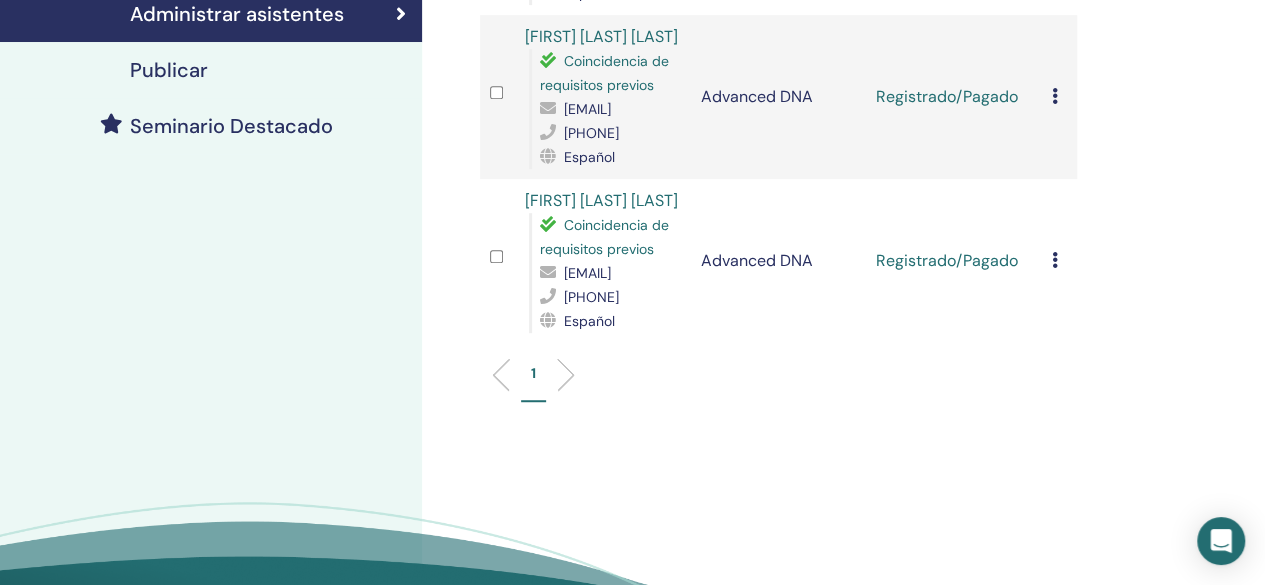 click at bounding box center (1055, 96) 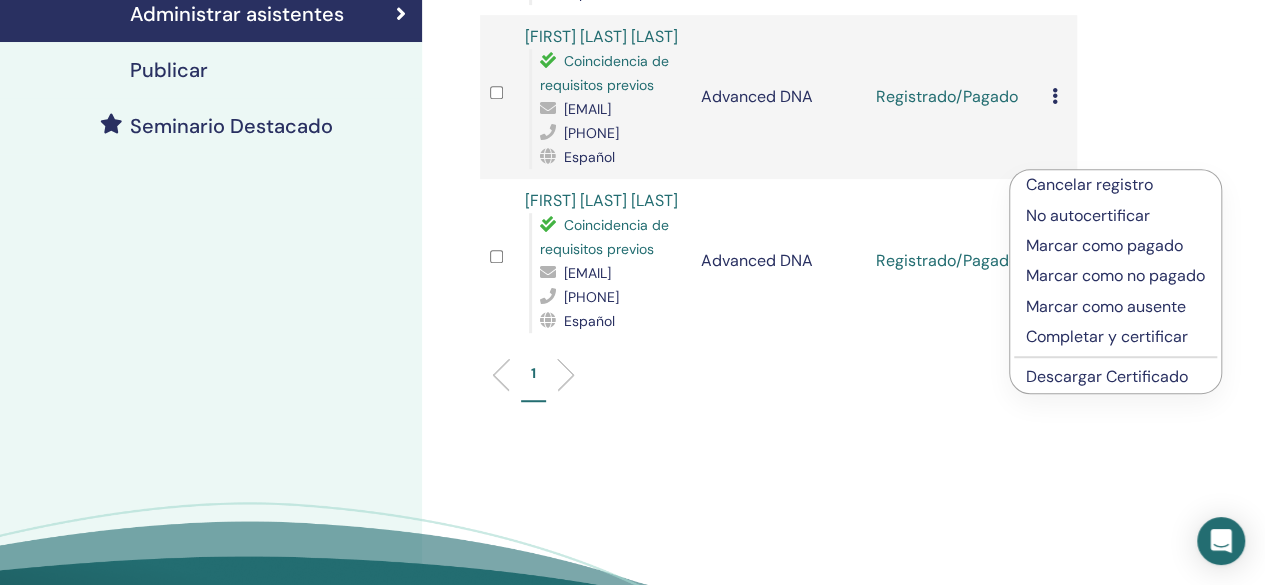 click on "Descargar Certificado" at bounding box center [1107, 376] 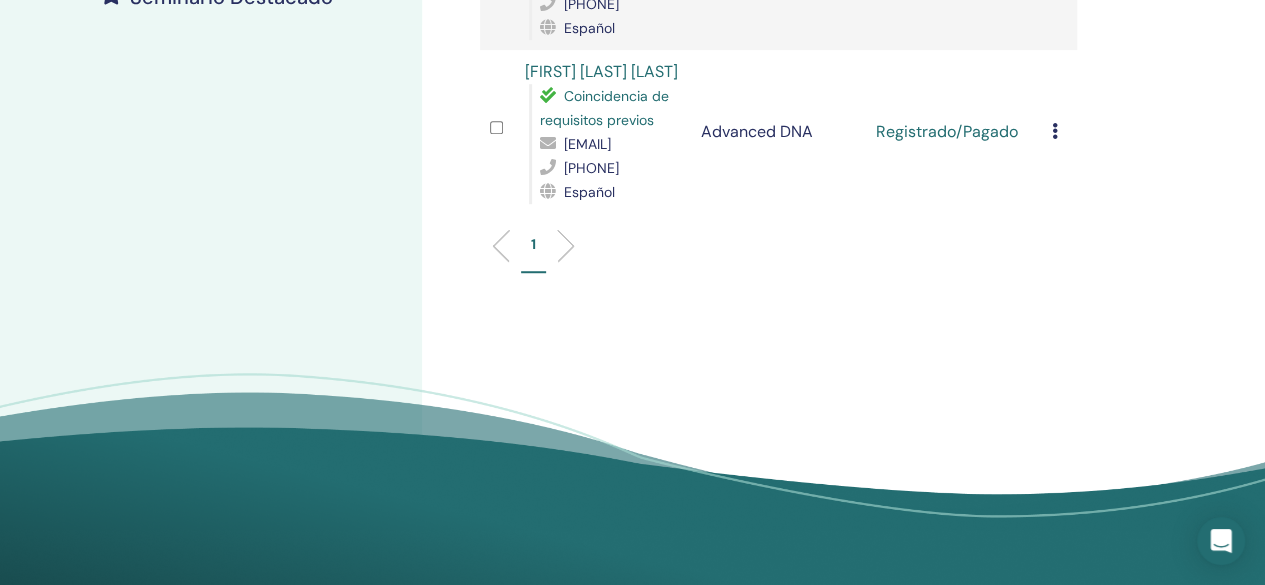 scroll, scrollTop: 642, scrollLeft: 0, axis: vertical 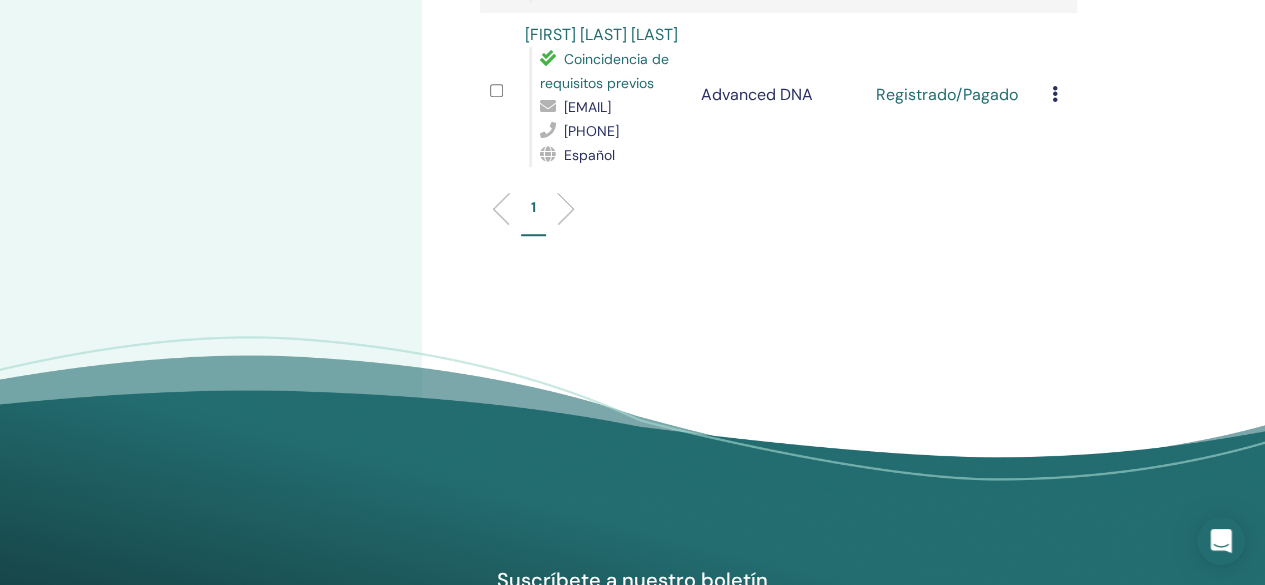 click at bounding box center [1055, 94] 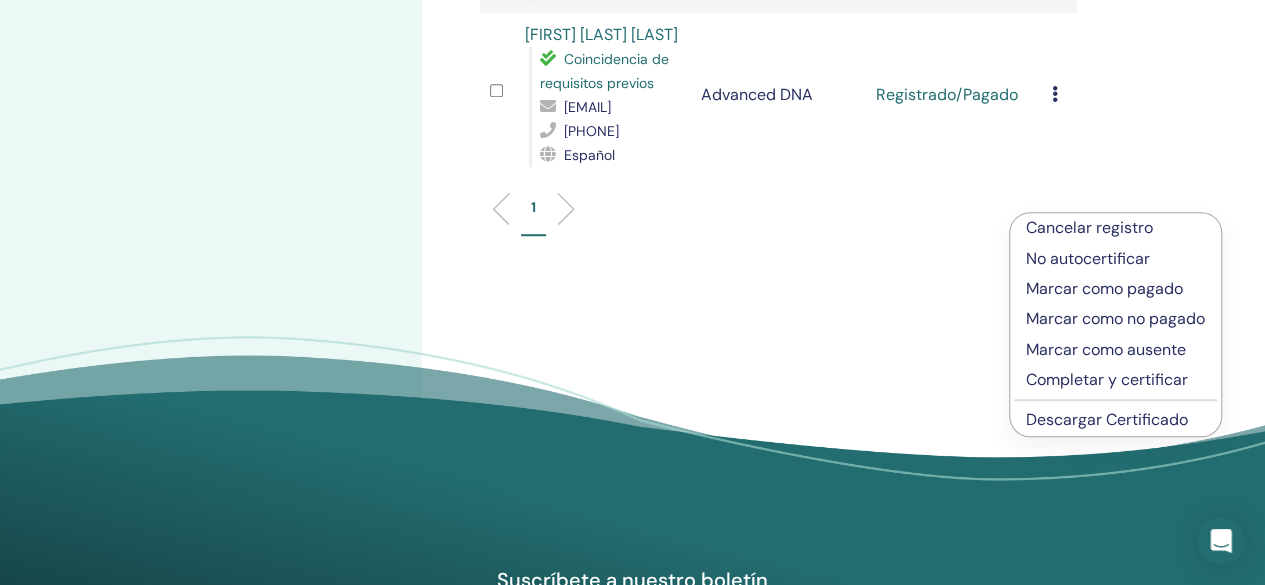click on "Descargar Certificado" at bounding box center [1107, 419] 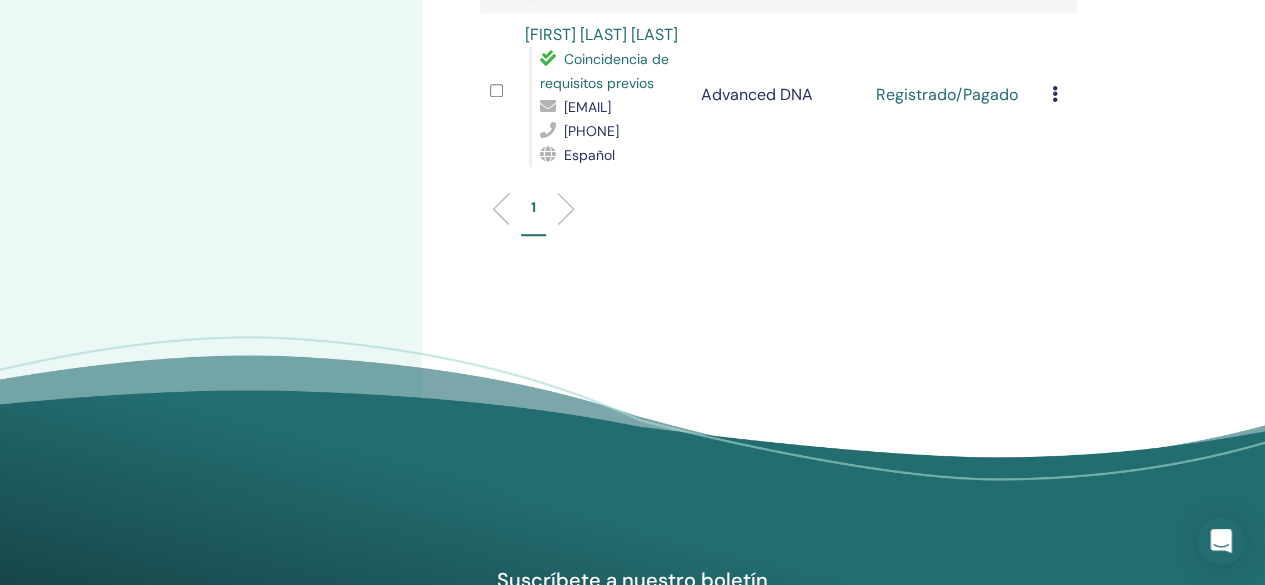 scroll, scrollTop: 130, scrollLeft: 0, axis: vertical 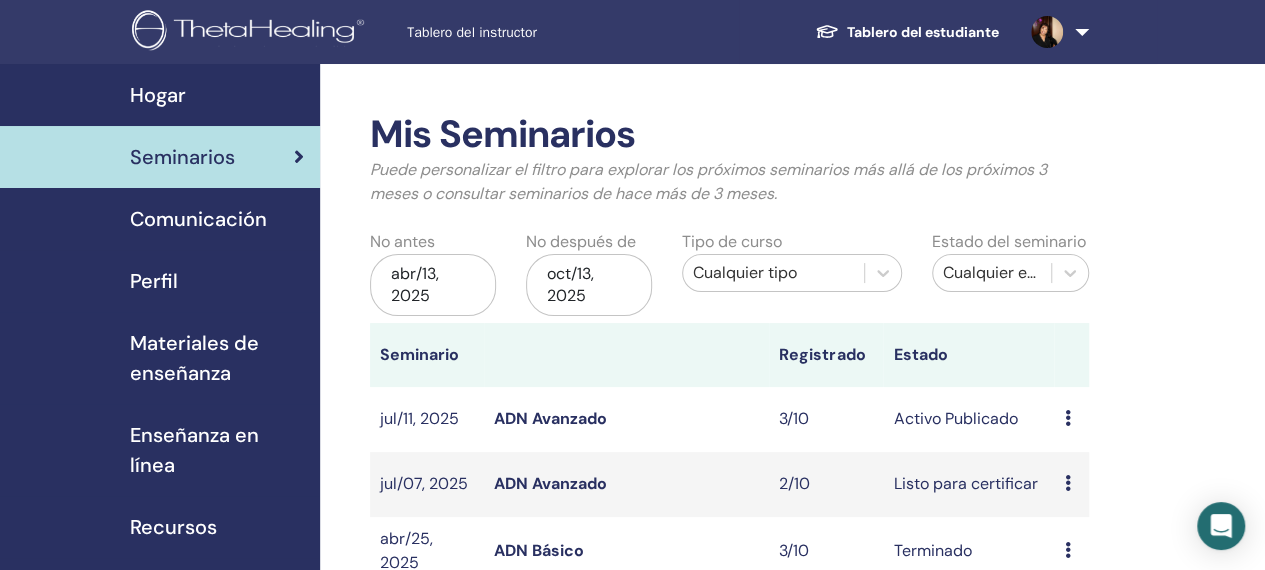 click on "Mis Seminarios Puede personalizar el filtro para explorar los próximos seminarios más allá de los próximos 3 meses o consultar seminarios de hace más de 3 meses. No antes abr/13, 2025 No después de oct/13, 2025 Tipo de curso Cualquier tipo Estado del seminario Cualquier estatus Seminario Registrado Estado jul/11, 2025 ADN Avanzado 3/10 Activo Publicado Avance Editar asistentes Cancelar jul/07, 2025 ADN Avanzado 2/10 Listo para certificar Avance Editar asistentes Cancelar abr/25, 2025 ADN Básico 3/10 Terminado Avance asistentes Crear seminario Inscripciones al Seminario N º de pedido. asistente Evento Fecha 2712457 Angelica Hernández Moran ADN Avanzado jul/12, 2025 Message 2711574 Claudia Elizabeth Ibarra Muñoz ADN Avanzado jul/08, 2025 Message 2710733 Micaela Medina Sanchez ADN Avanzado jul/04, 2025 Message" at bounding box center [794, 696] 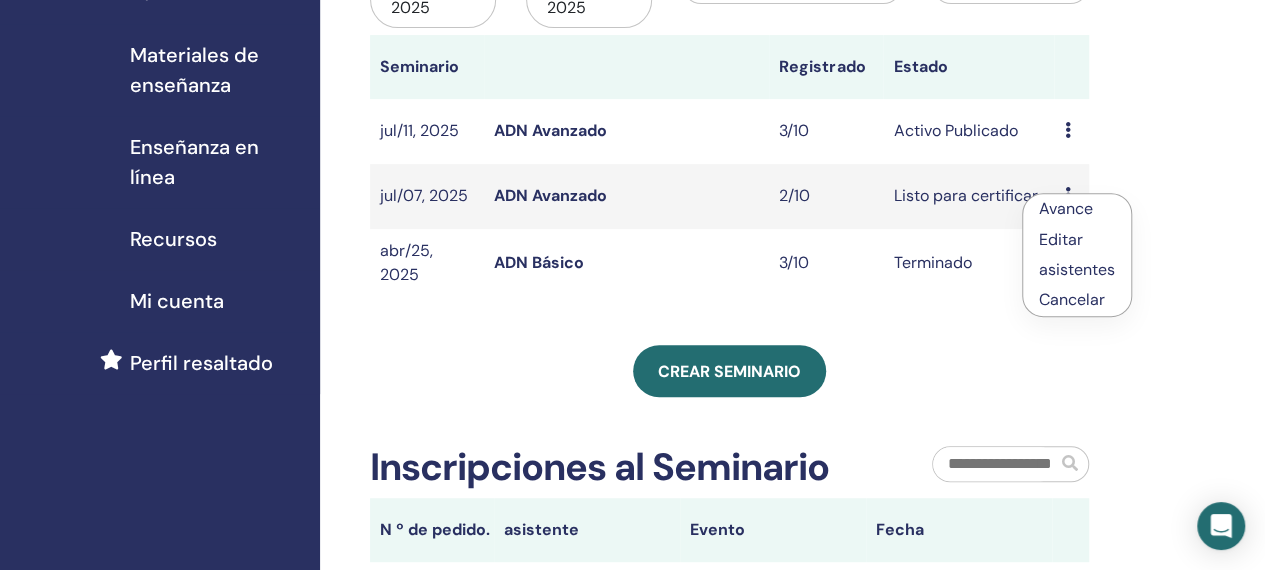 scroll, scrollTop: 346, scrollLeft: 0, axis: vertical 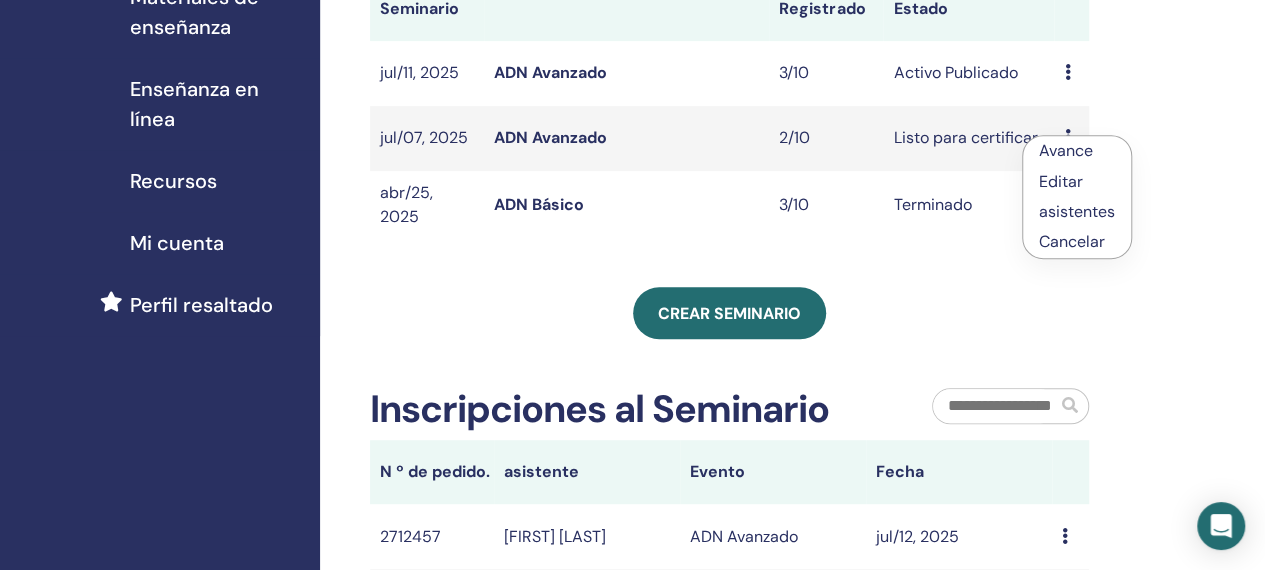 click on "ADN Avanzado" at bounding box center [550, 137] 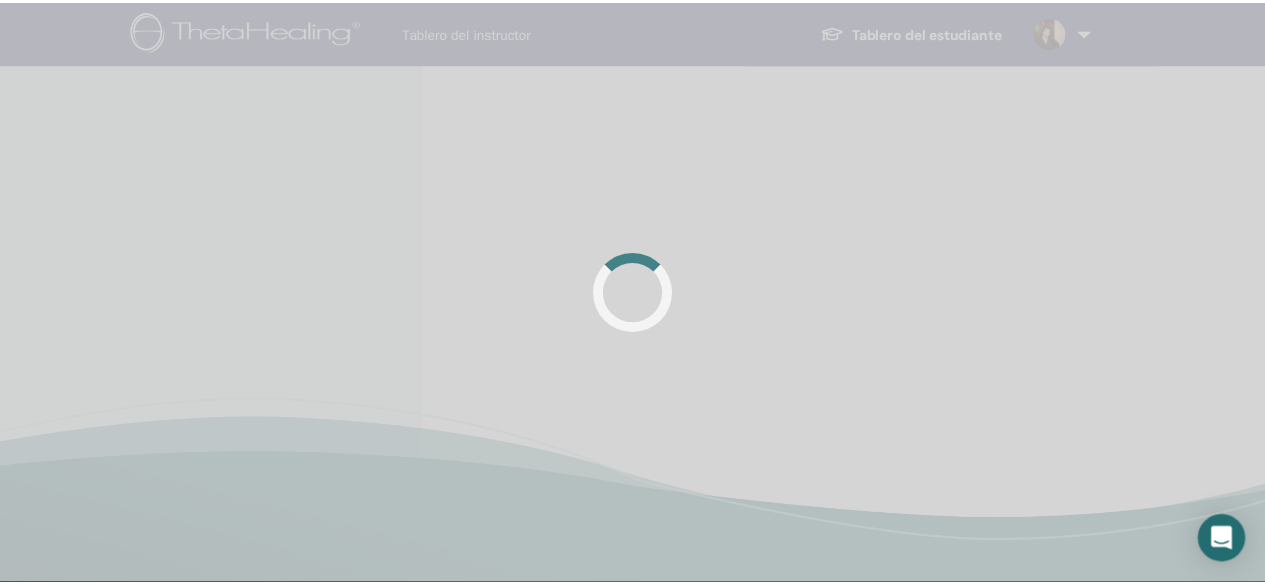 scroll, scrollTop: 0, scrollLeft: 0, axis: both 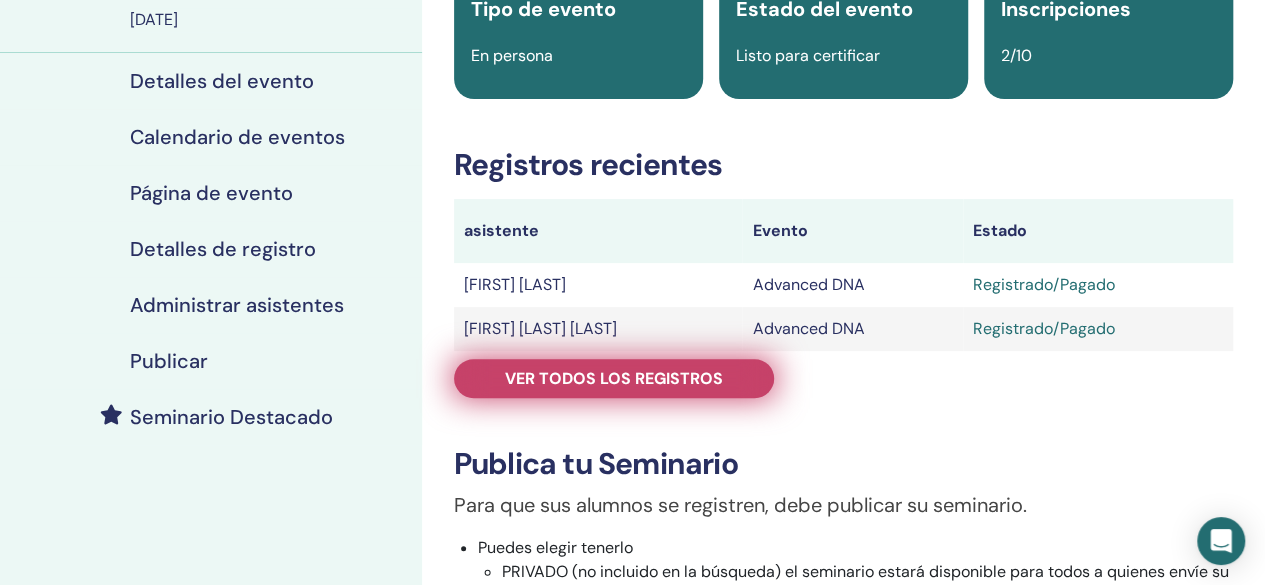 click on "Ver todos los registros" at bounding box center (614, 378) 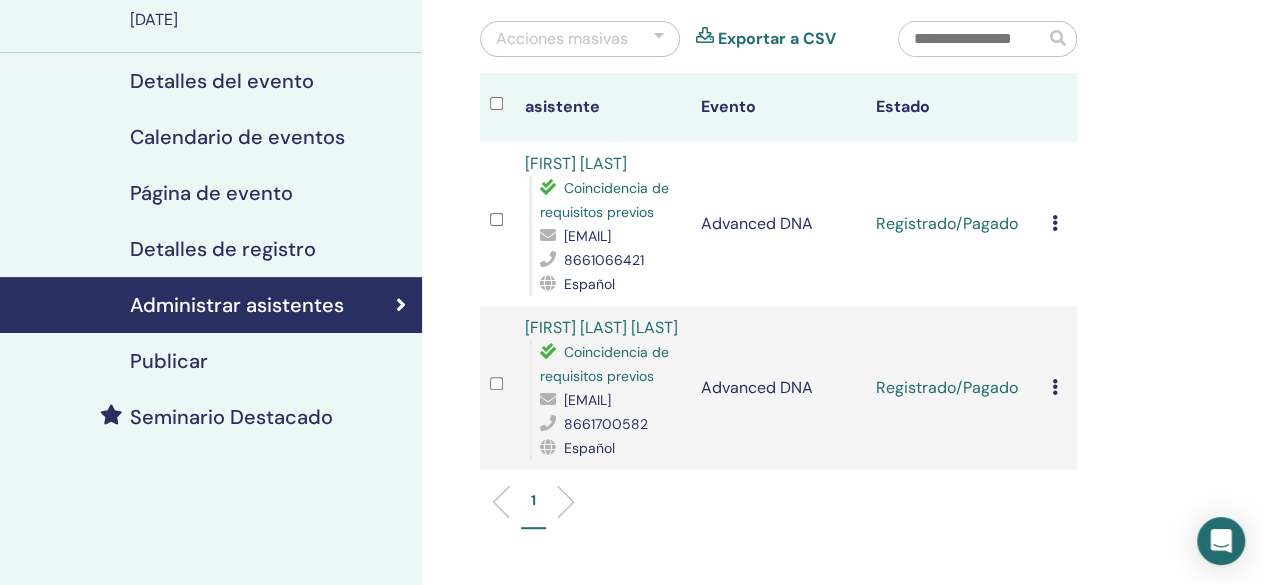 click at bounding box center [1055, 223] 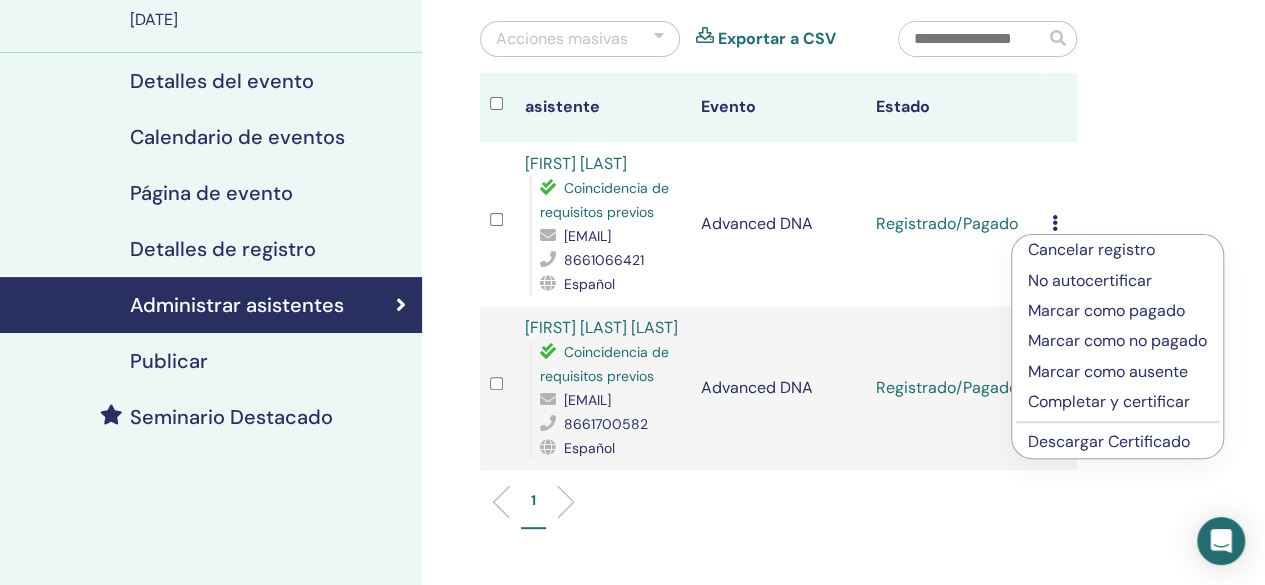 click on "Completar y certificar" at bounding box center (1117, 402) 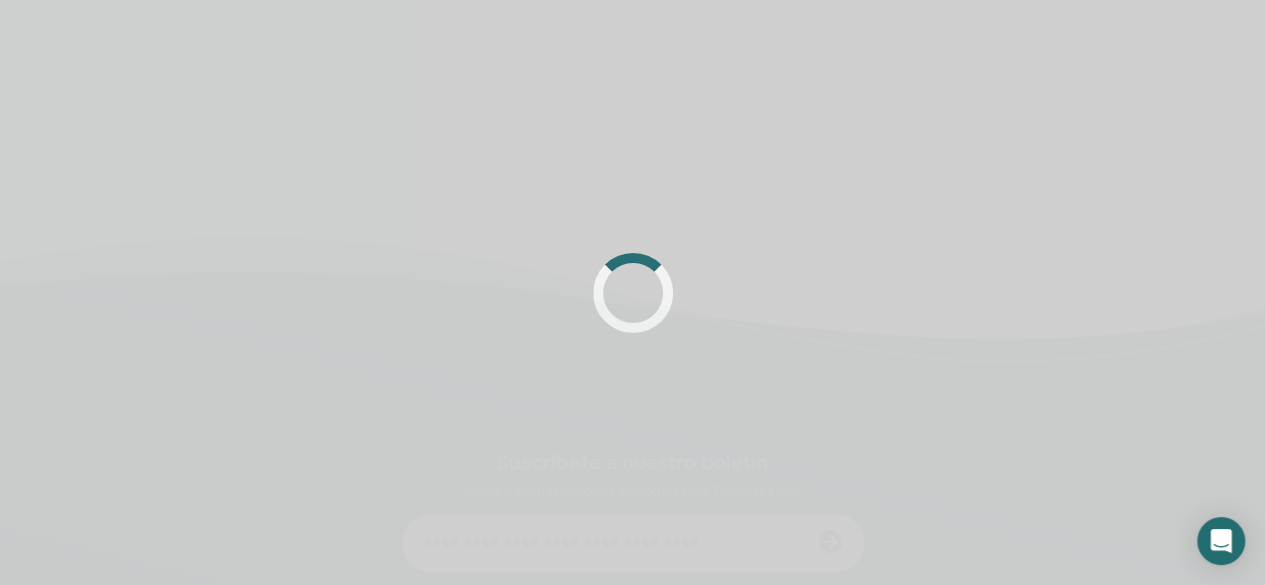 scroll, scrollTop: 185, scrollLeft: 0, axis: vertical 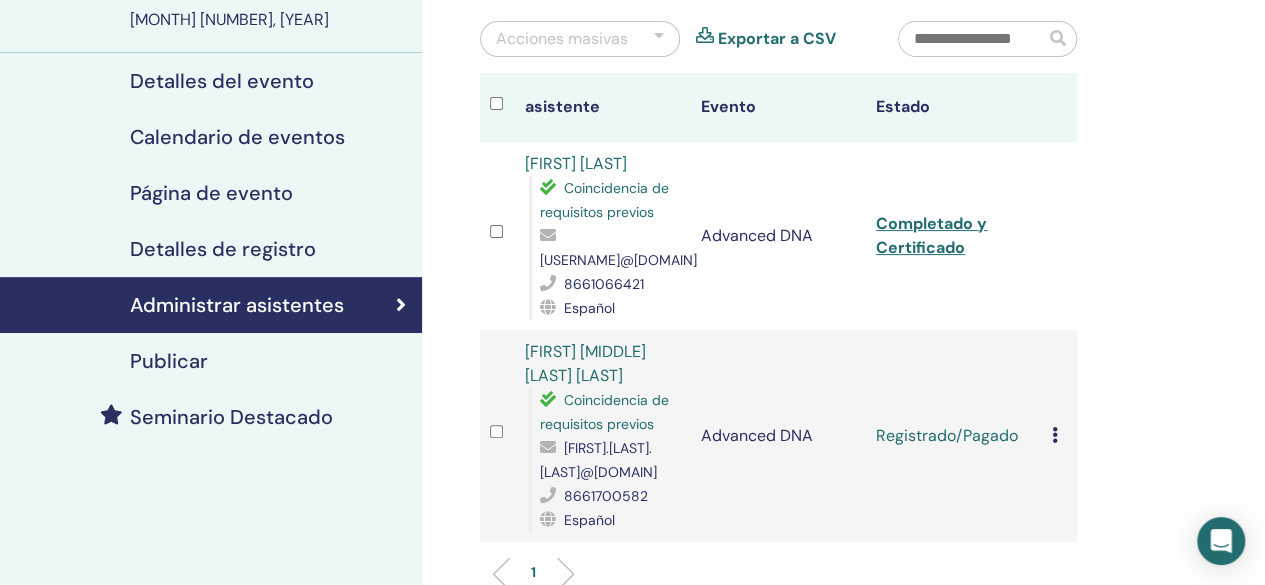 click at bounding box center (1055, 435) 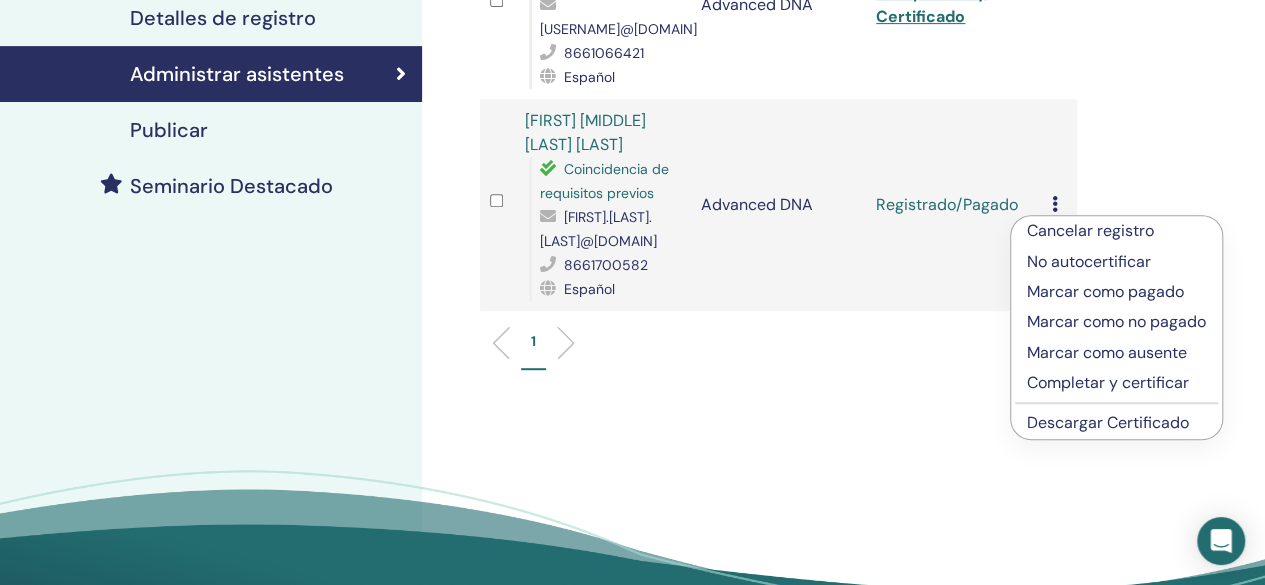 scroll, scrollTop: 418, scrollLeft: 0, axis: vertical 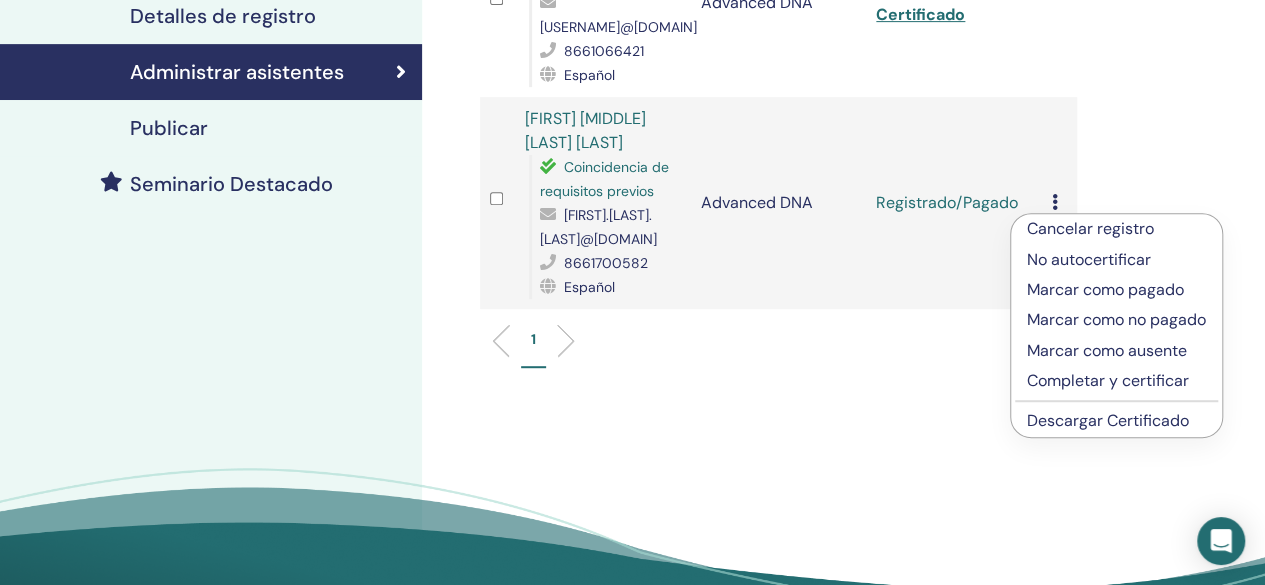 click on "Completar y certificar" at bounding box center (1116, 381) 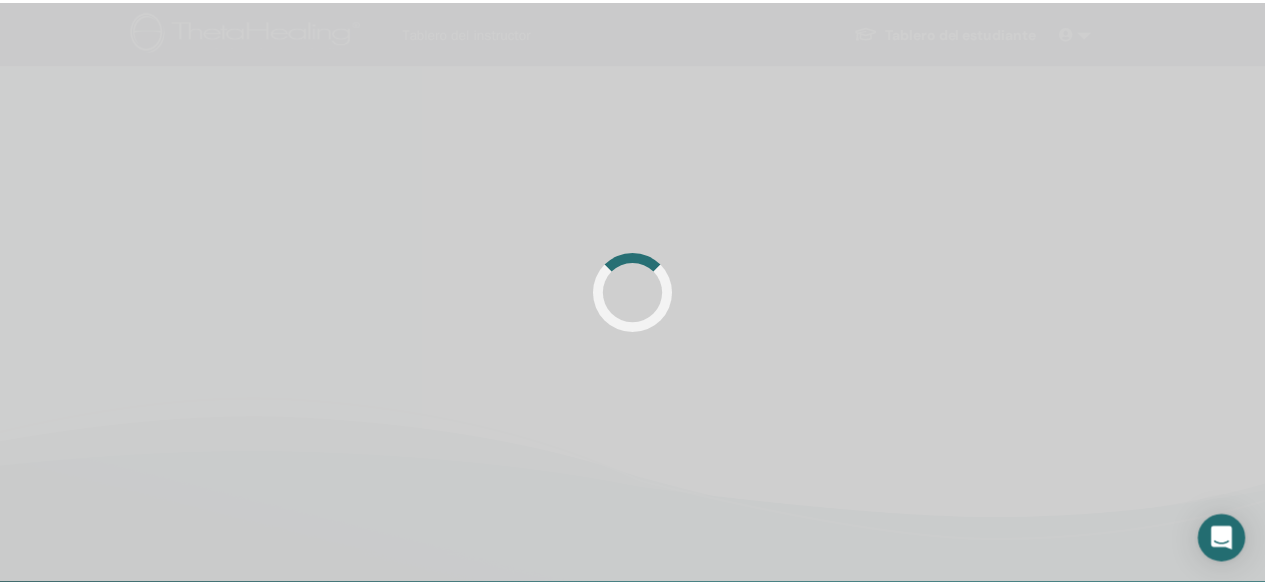 scroll, scrollTop: 0, scrollLeft: 0, axis: both 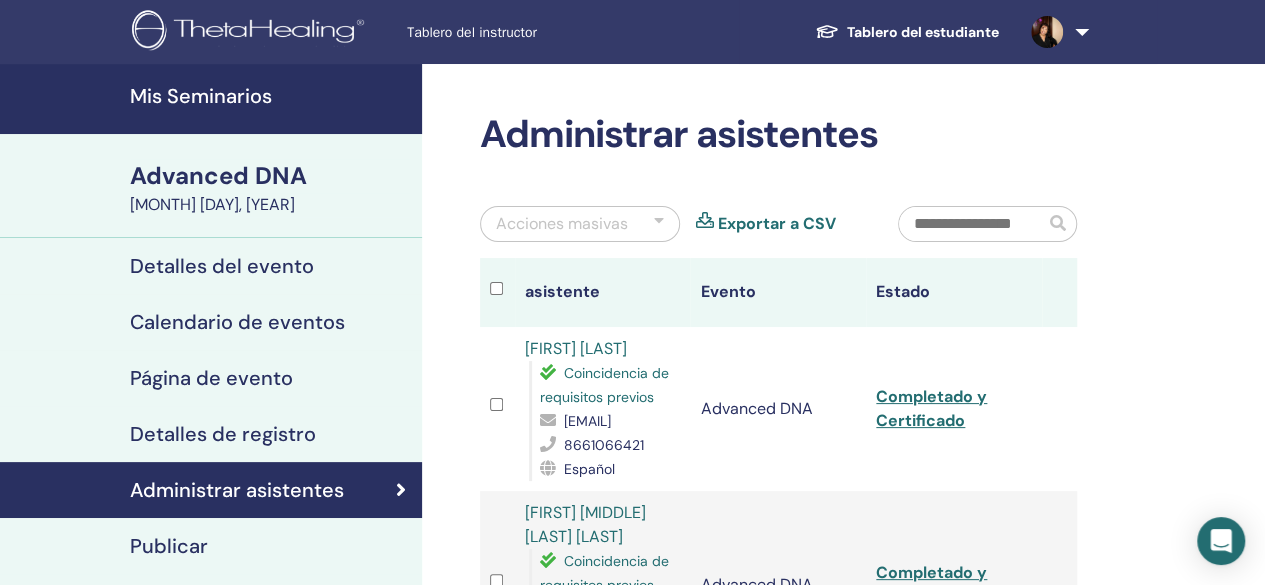 click on "Tablero del instructor" at bounding box center (557, 32) 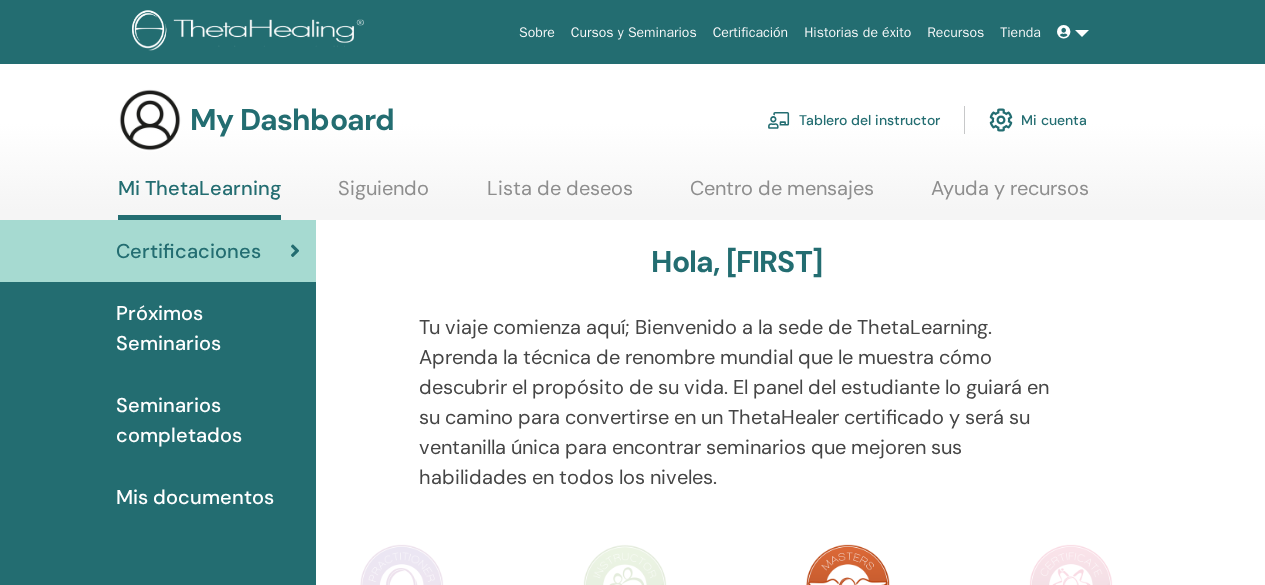 scroll, scrollTop: 0, scrollLeft: 0, axis: both 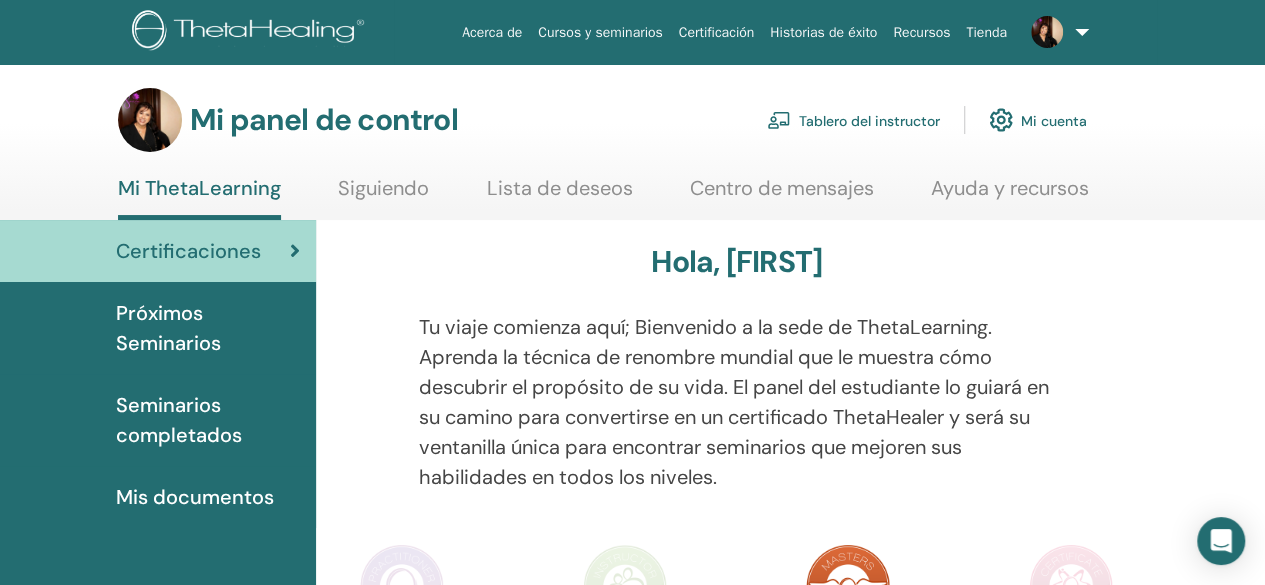 click on "Tablero del instructor" at bounding box center [869, 121] 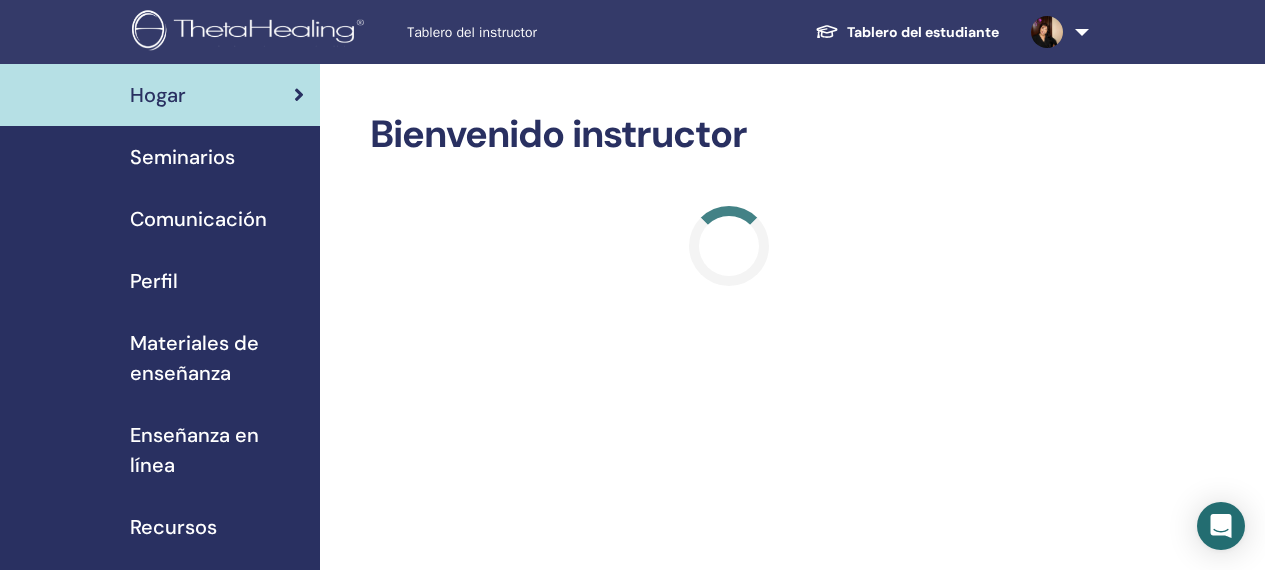 scroll, scrollTop: 0, scrollLeft: 0, axis: both 